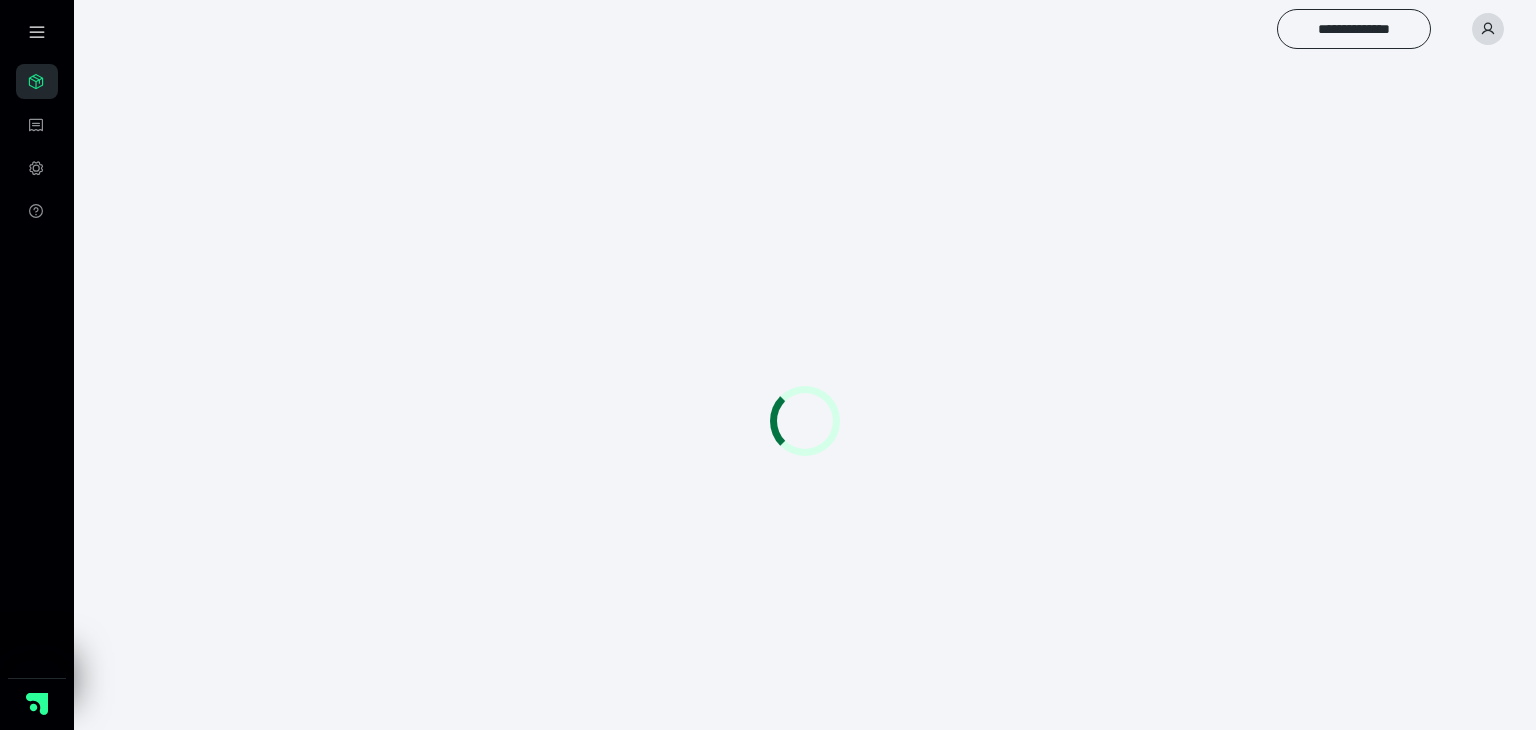 scroll, scrollTop: 0, scrollLeft: 0, axis: both 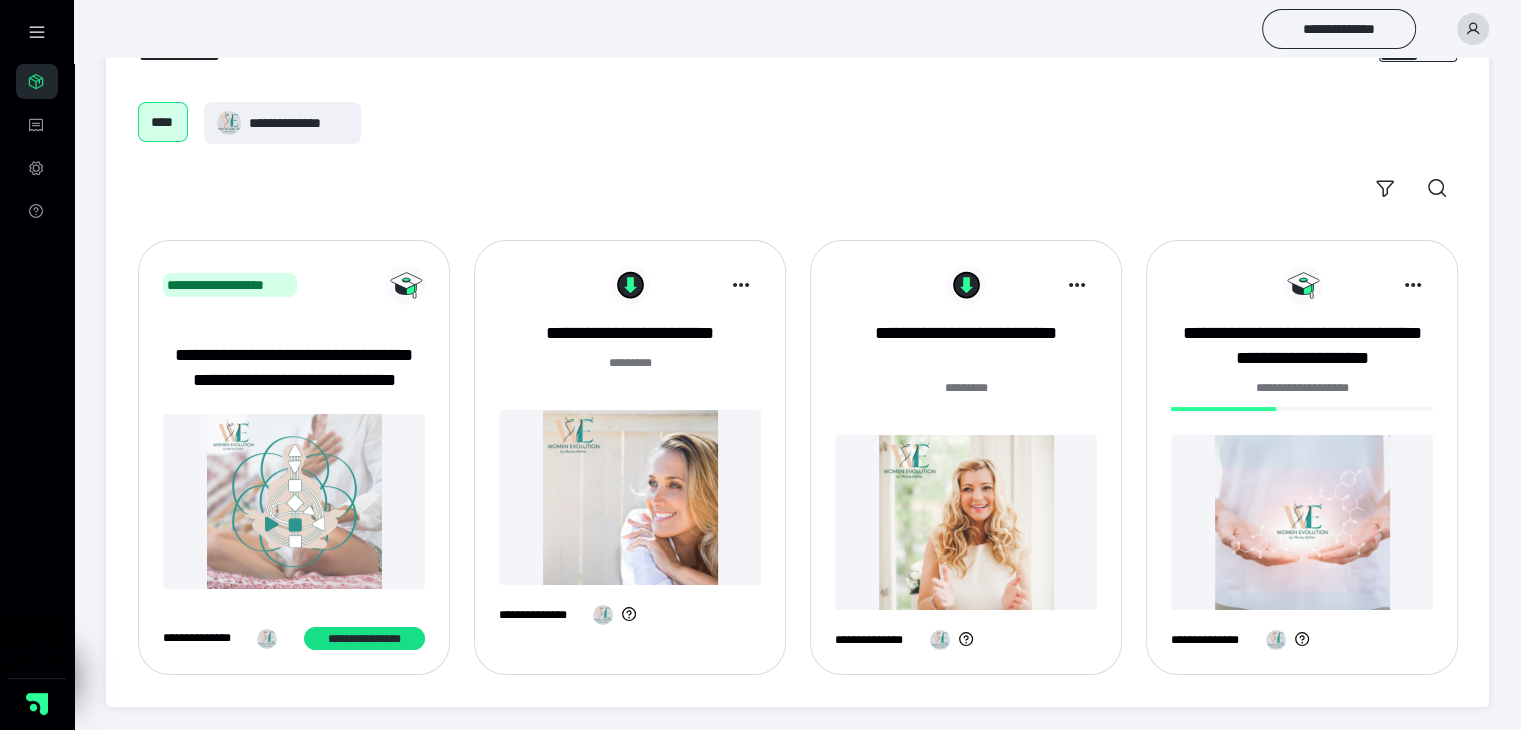 click at bounding box center (294, 501) 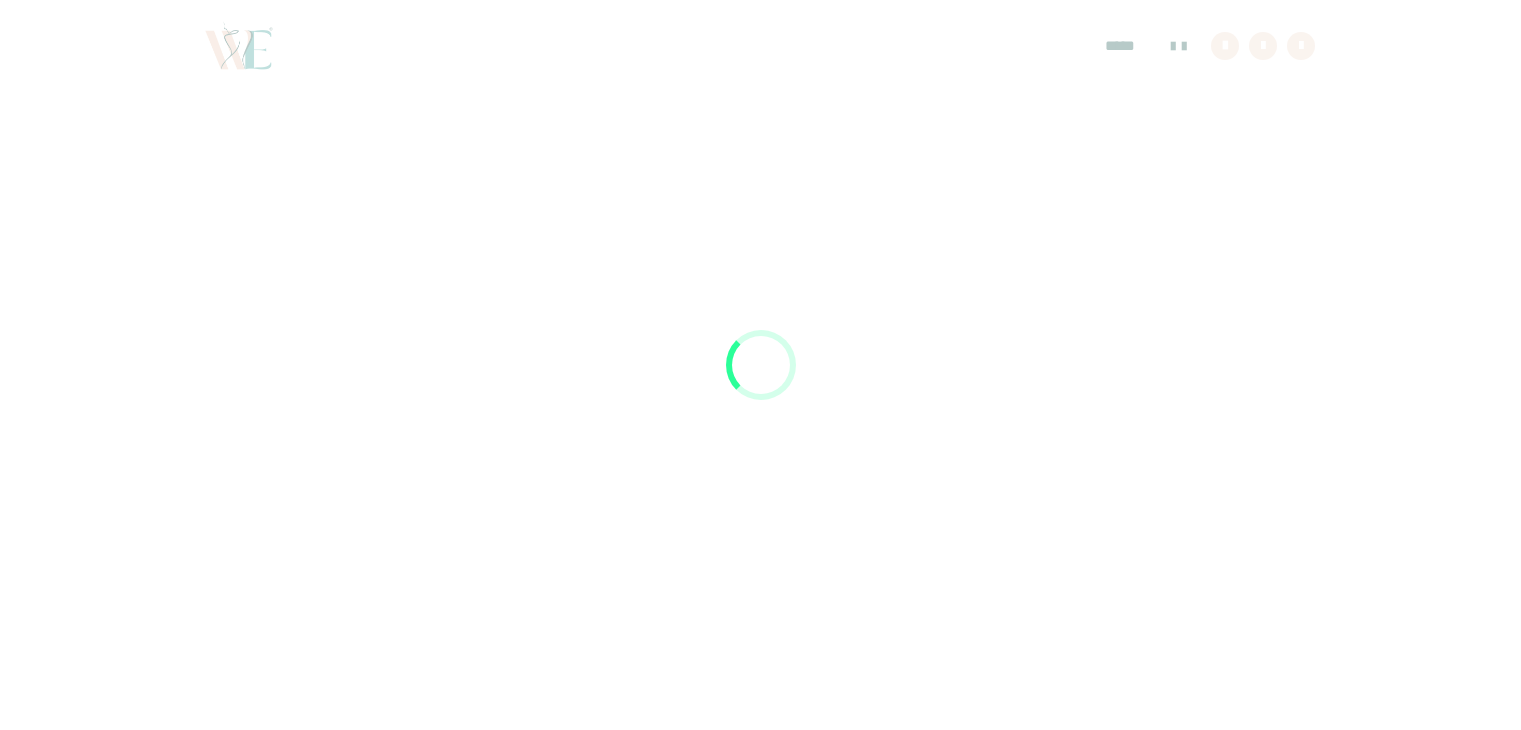 scroll, scrollTop: 0, scrollLeft: 0, axis: both 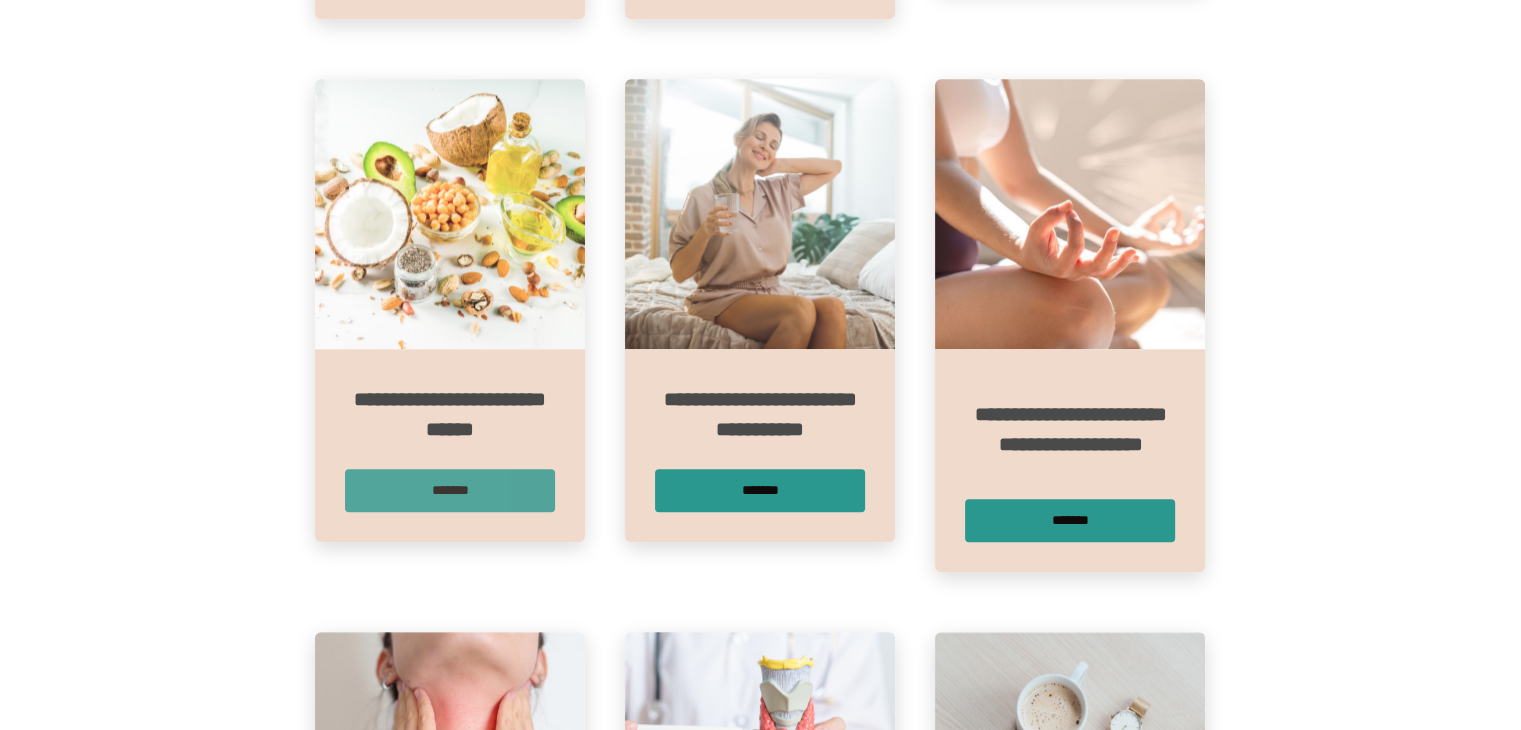 click on "*******" at bounding box center [450, 490] 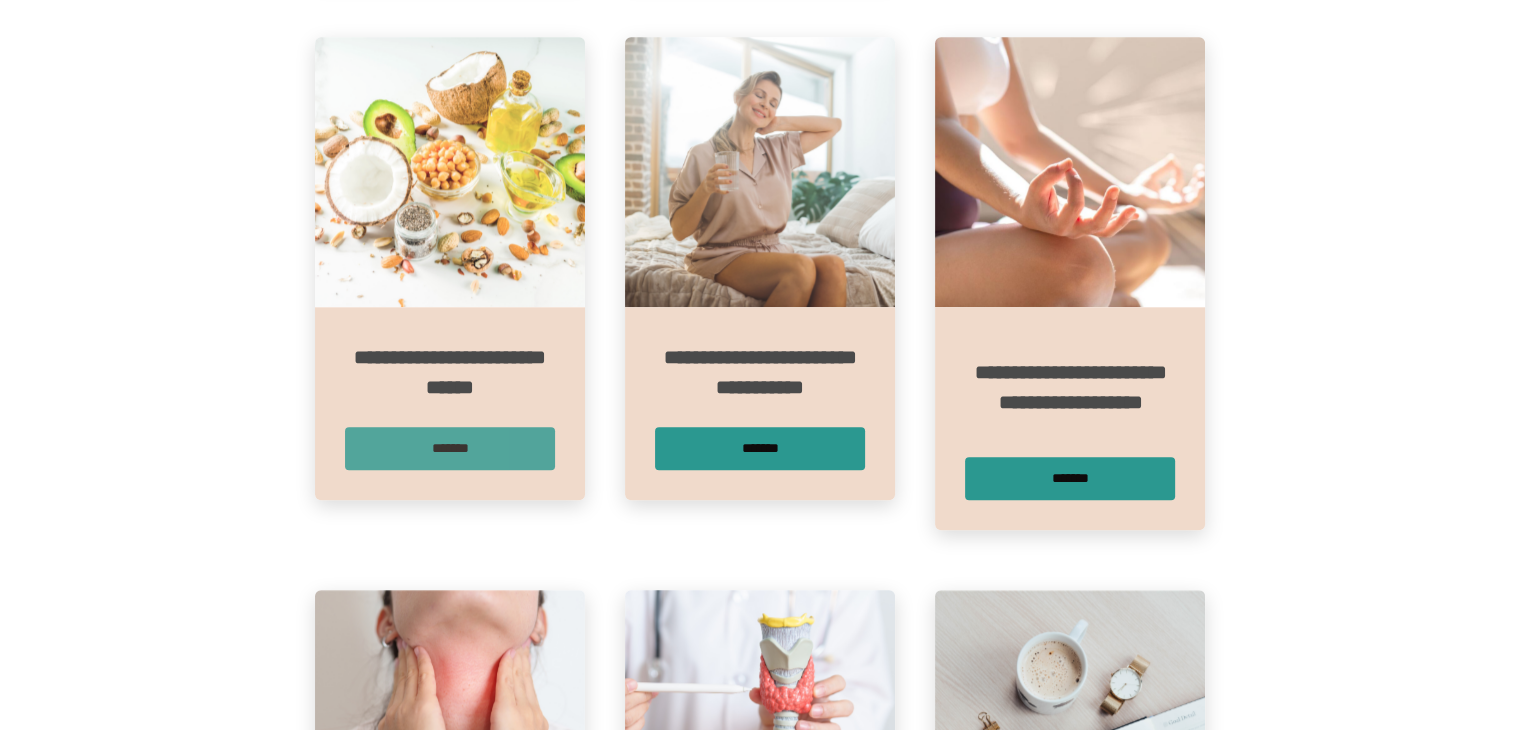 scroll, scrollTop: 0, scrollLeft: 0, axis: both 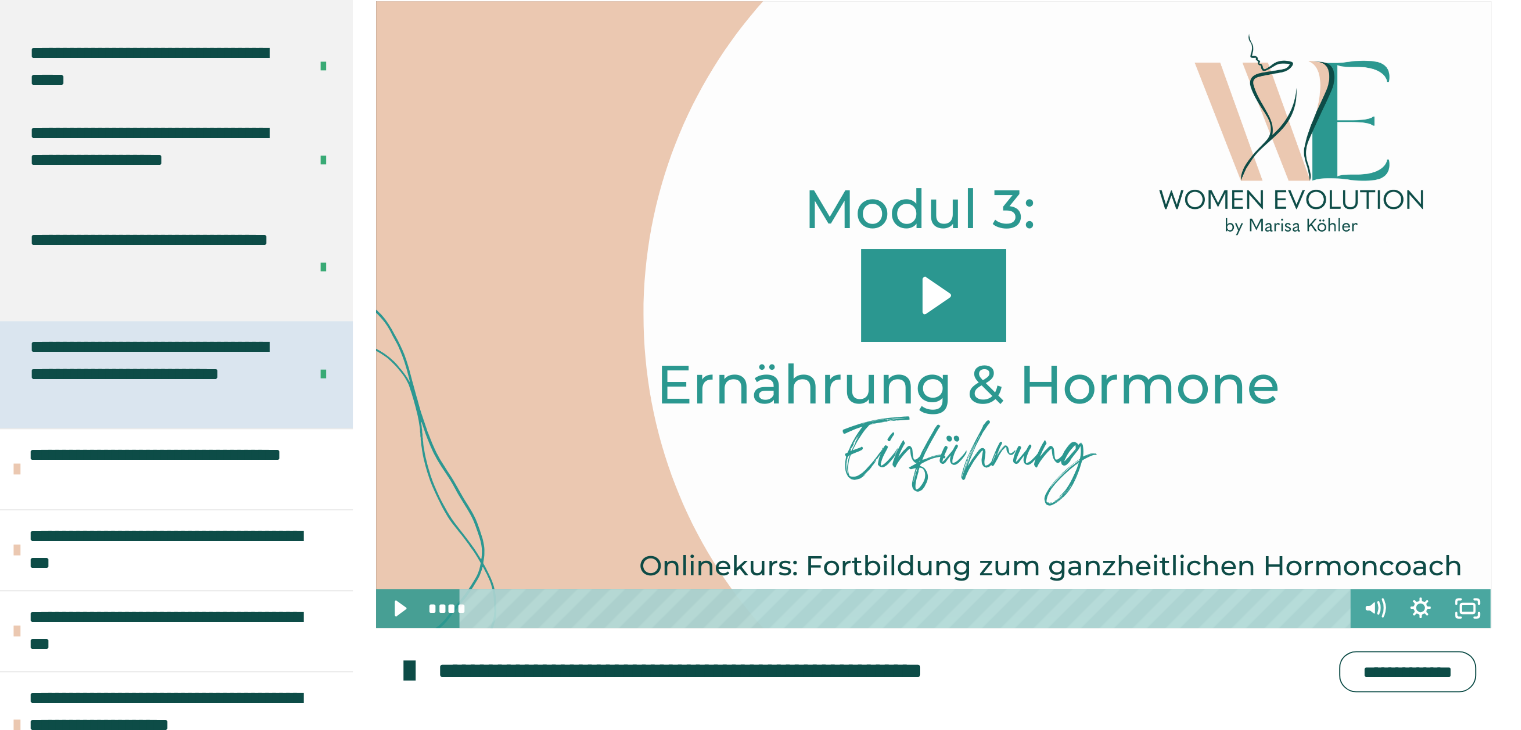 click on "**********" at bounding box center [153, 374] 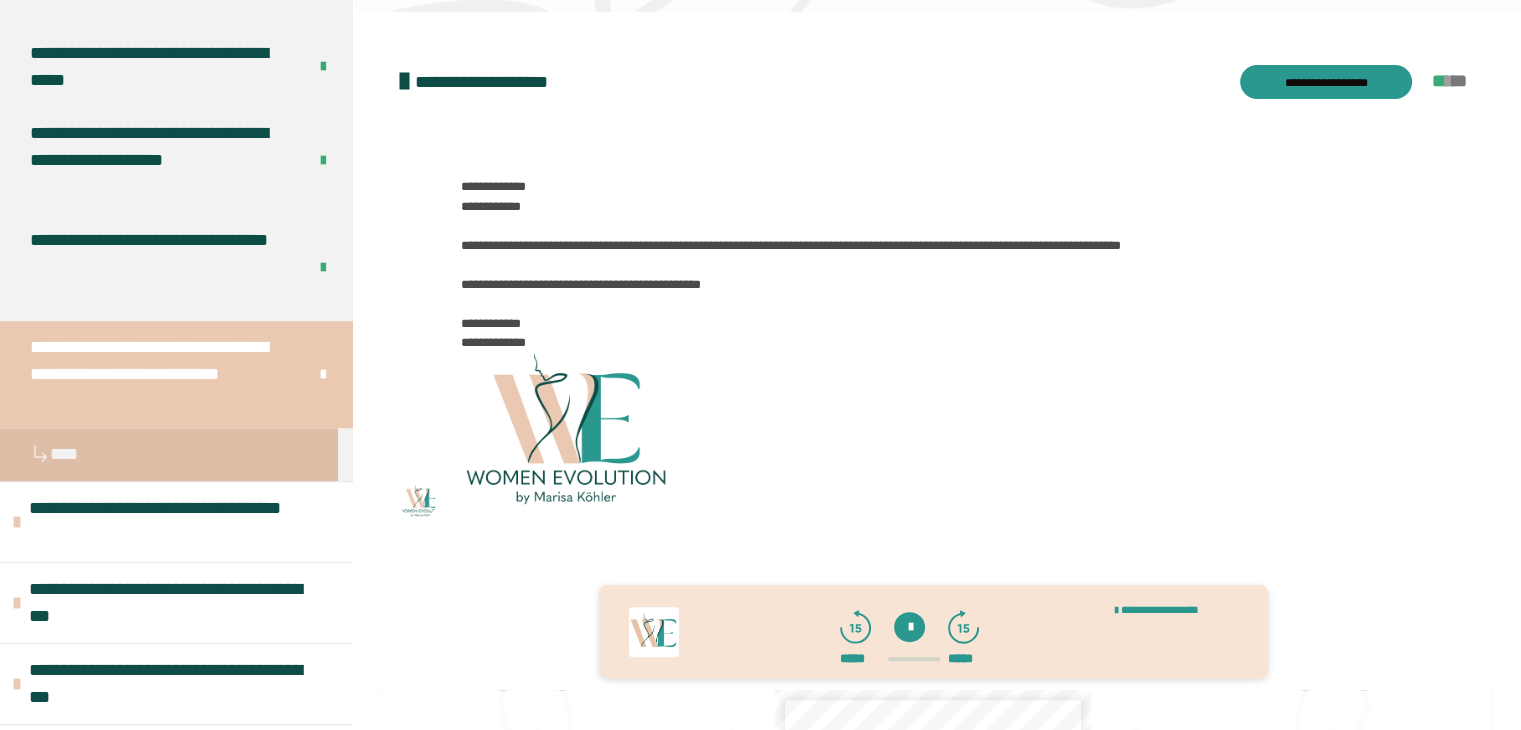 click on "**********" at bounding box center (153, 374) 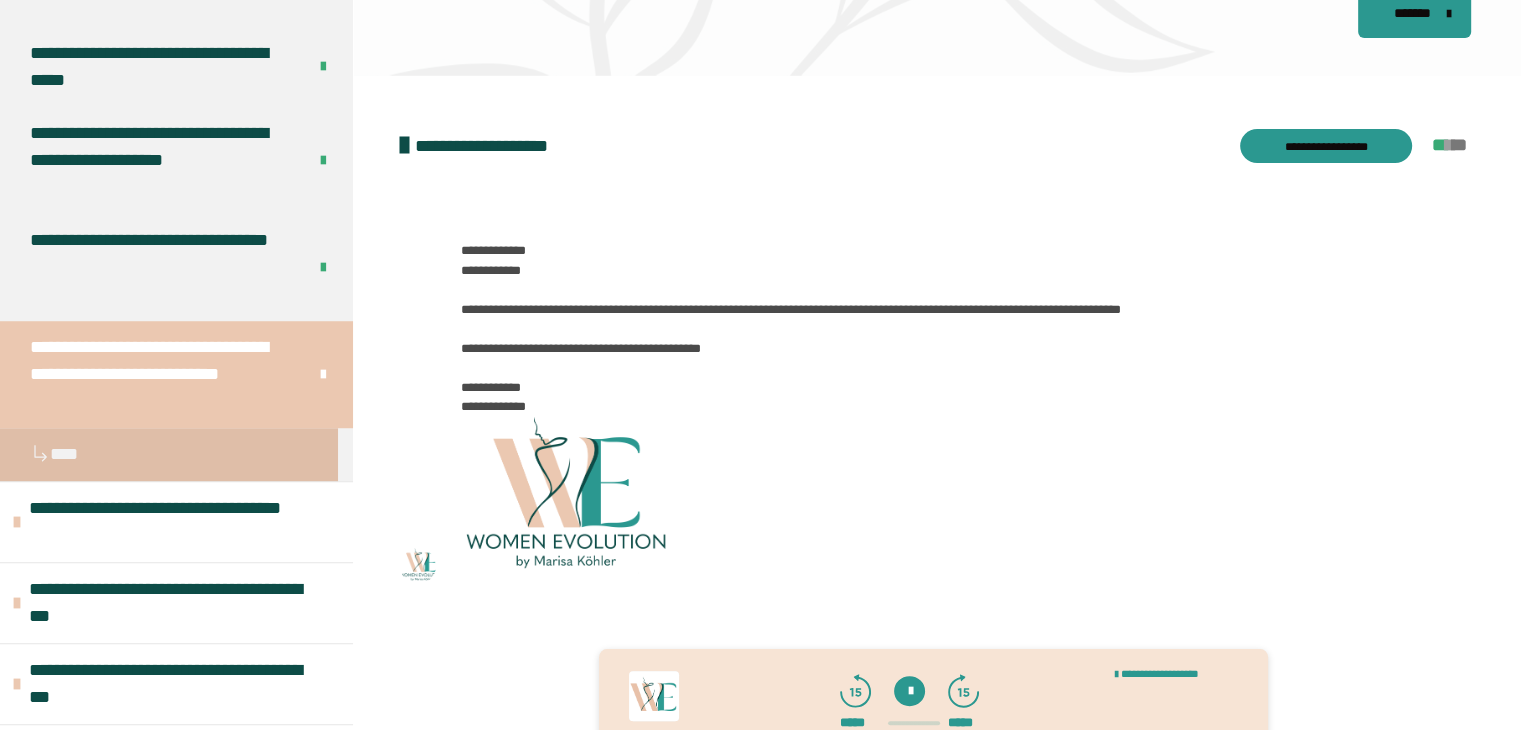 scroll, scrollTop: 0, scrollLeft: 0, axis: both 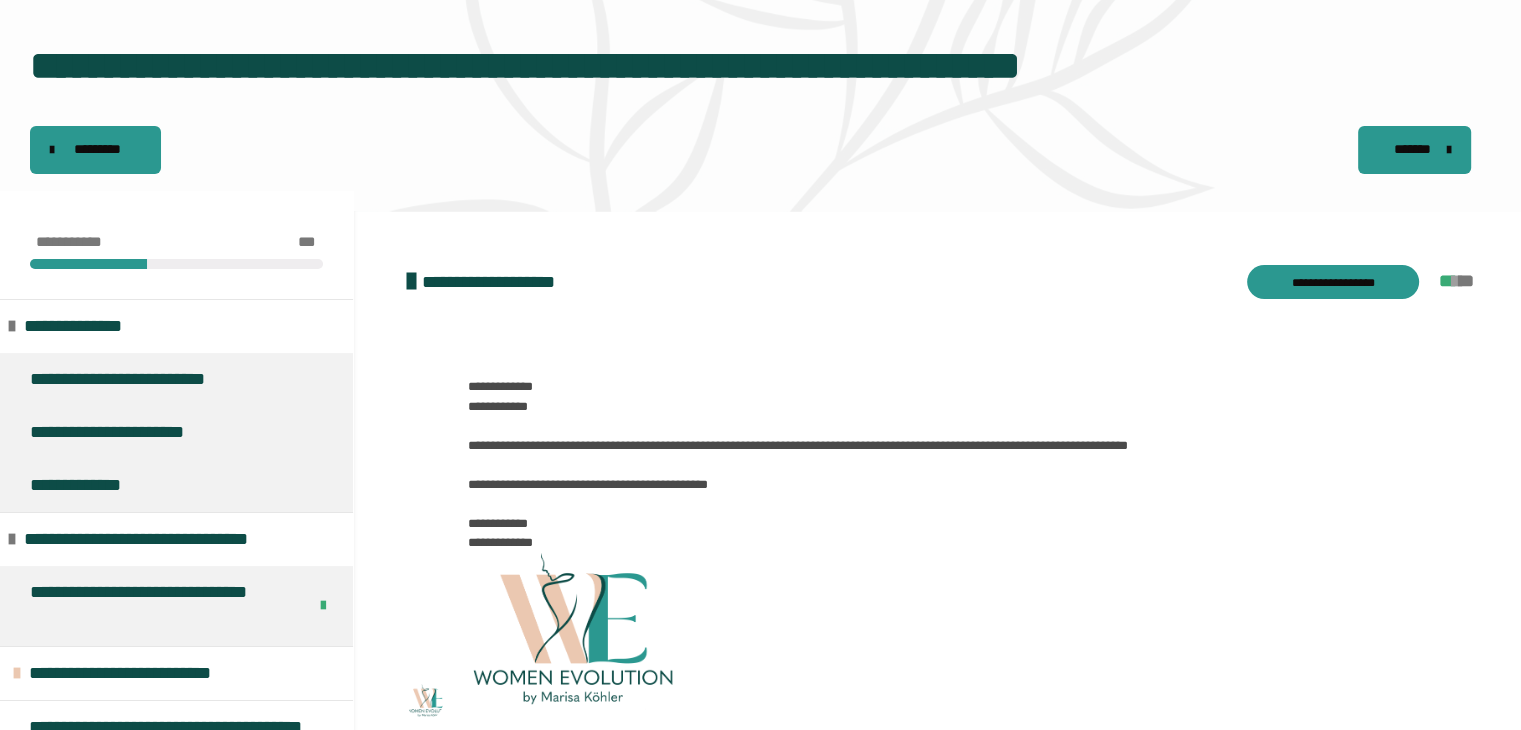 click on "*********" at bounding box center [95, 150] 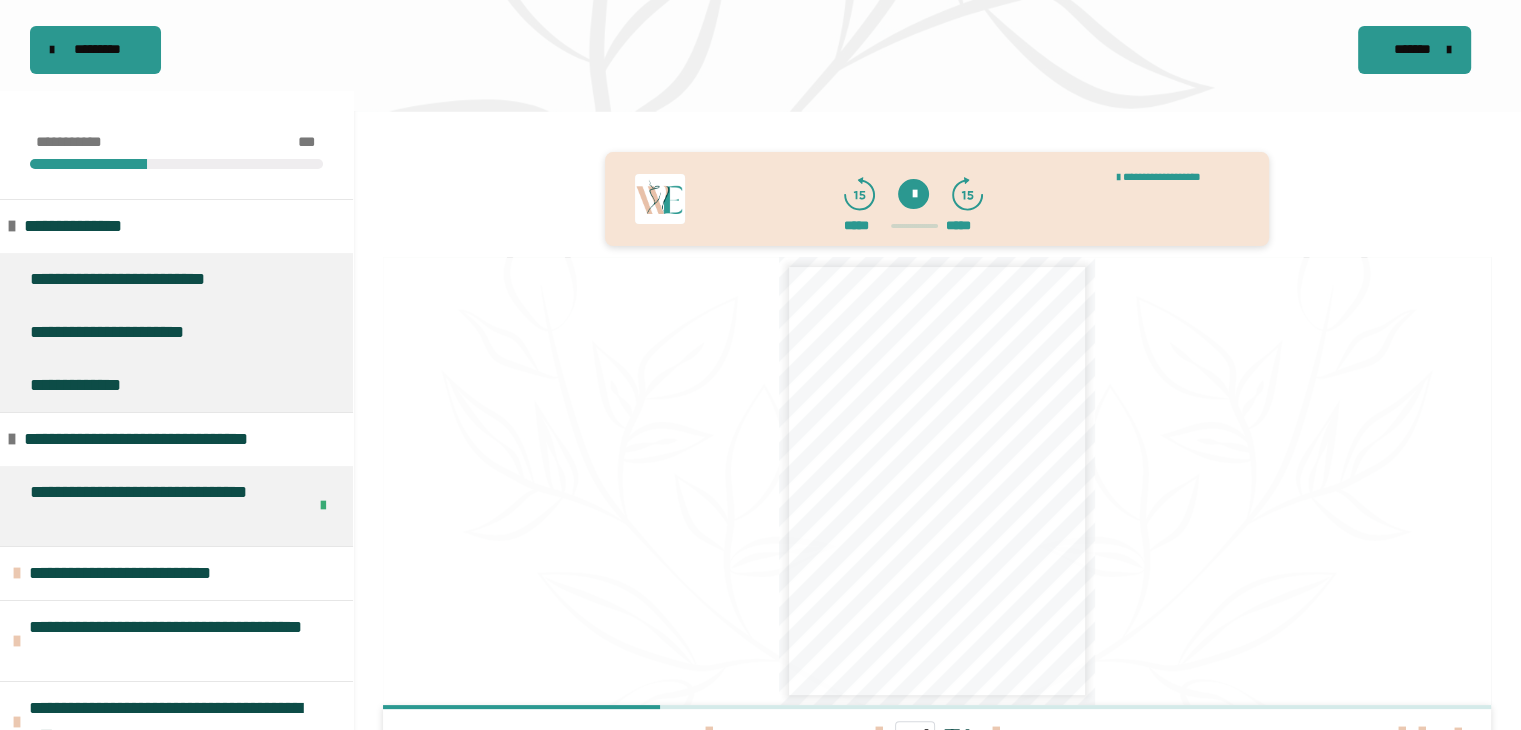 scroll, scrollTop: 462, scrollLeft: 0, axis: vertical 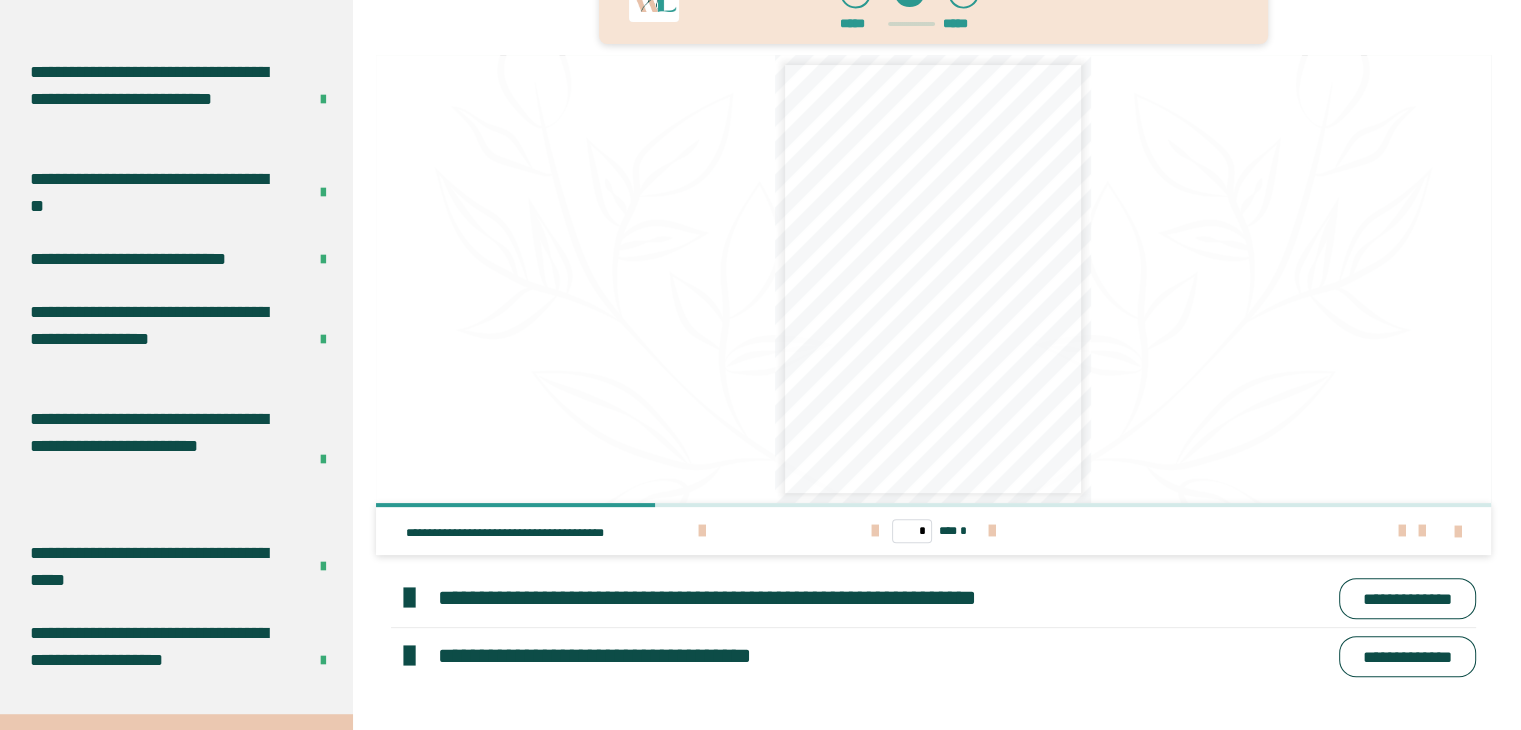 click on "**********" at bounding box center (1407, 656) 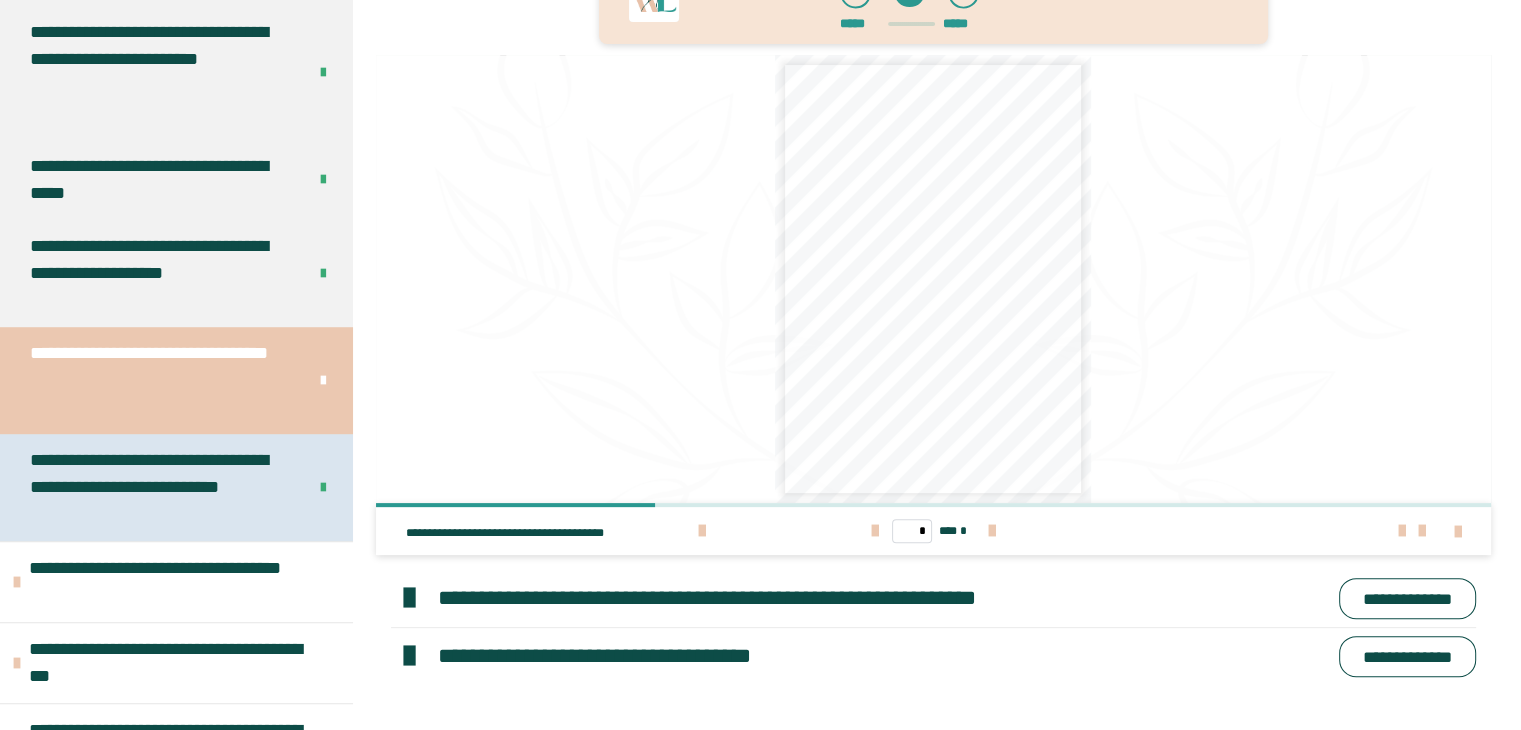 scroll, scrollTop: 1400, scrollLeft: 0, axis: vertical 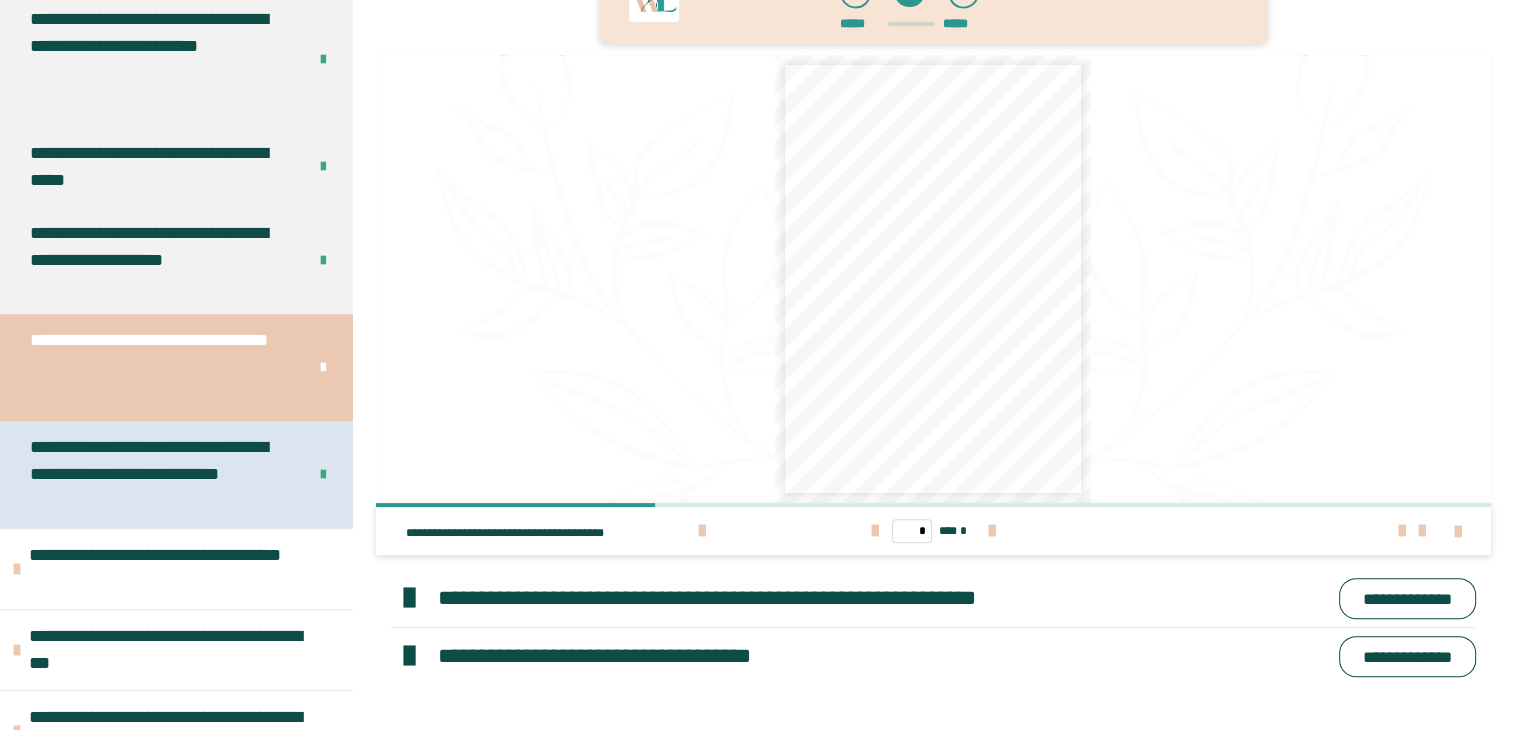 click on "**********" at bounding box center (153, 474) 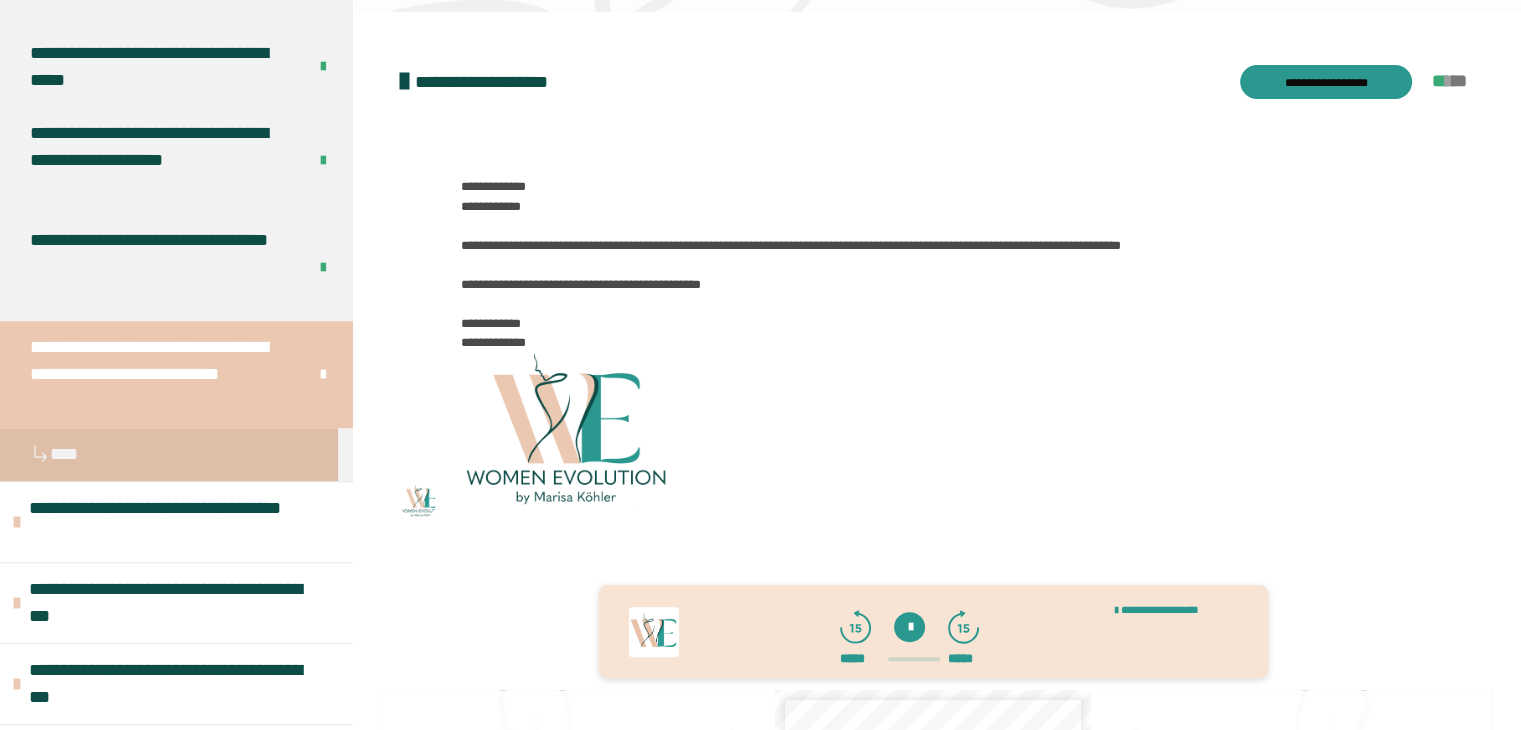 scroll, scrollTop: 1400, scrollLeft: 0, axis: vertical 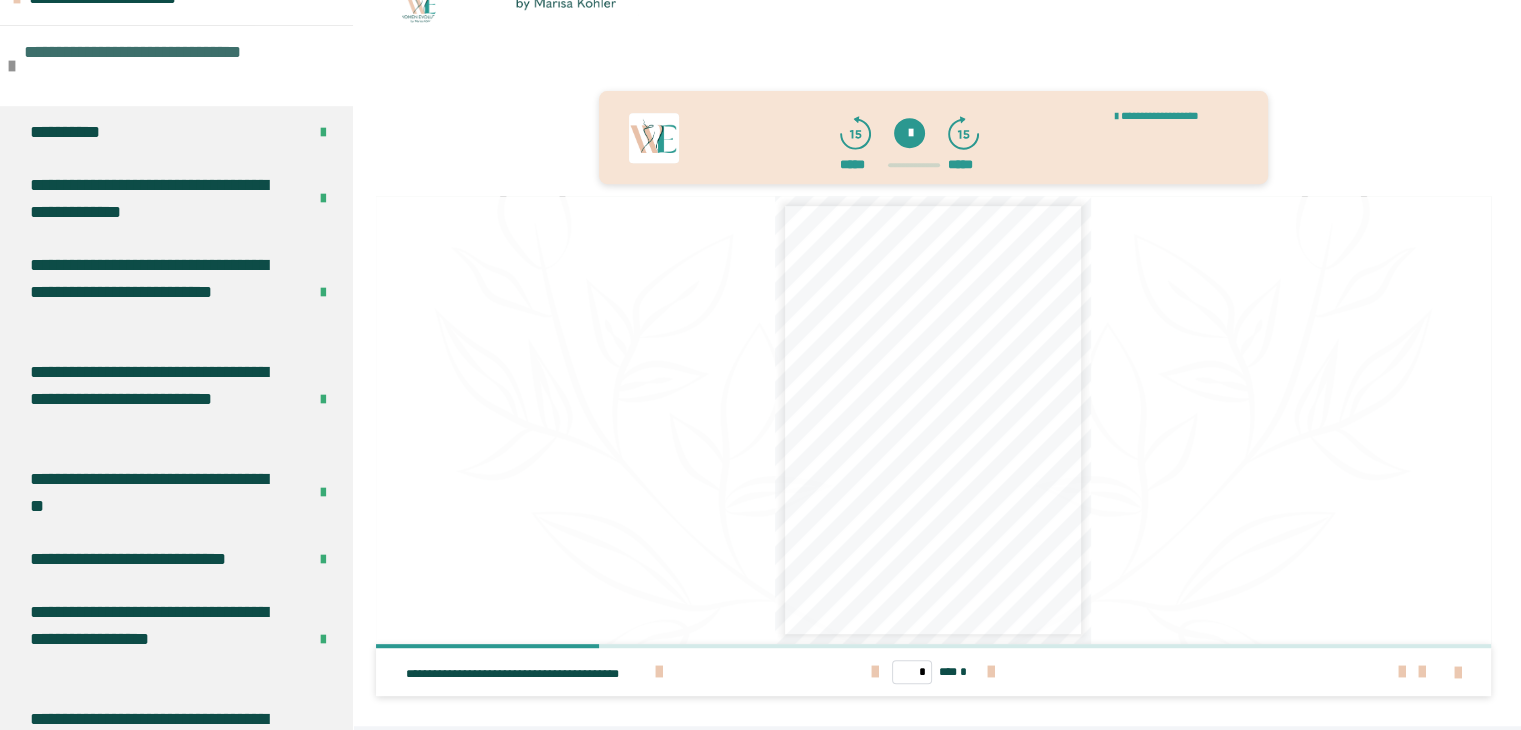 click on "**********" at bounding box center [176, 65] 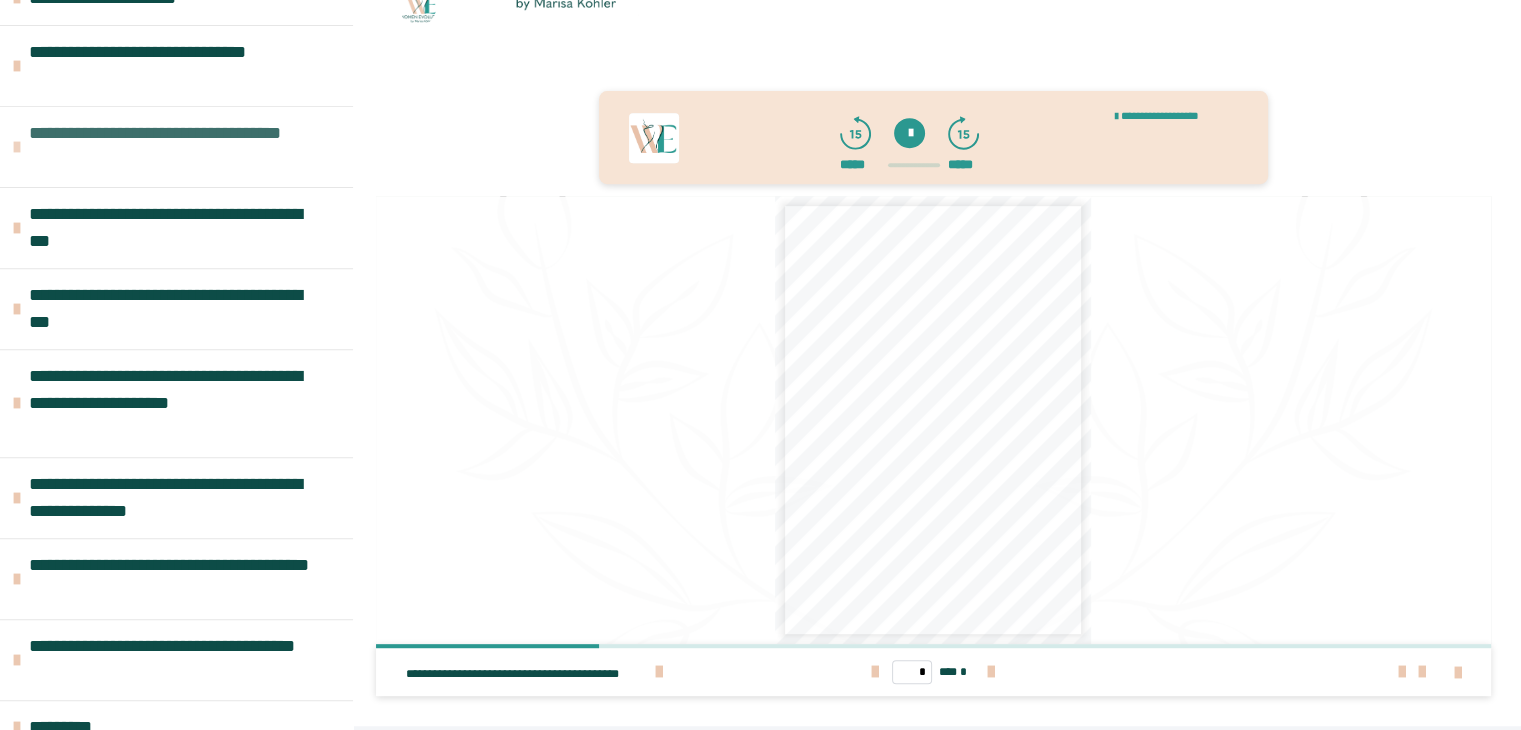 click on "**********" at bounding box center (178, 147) 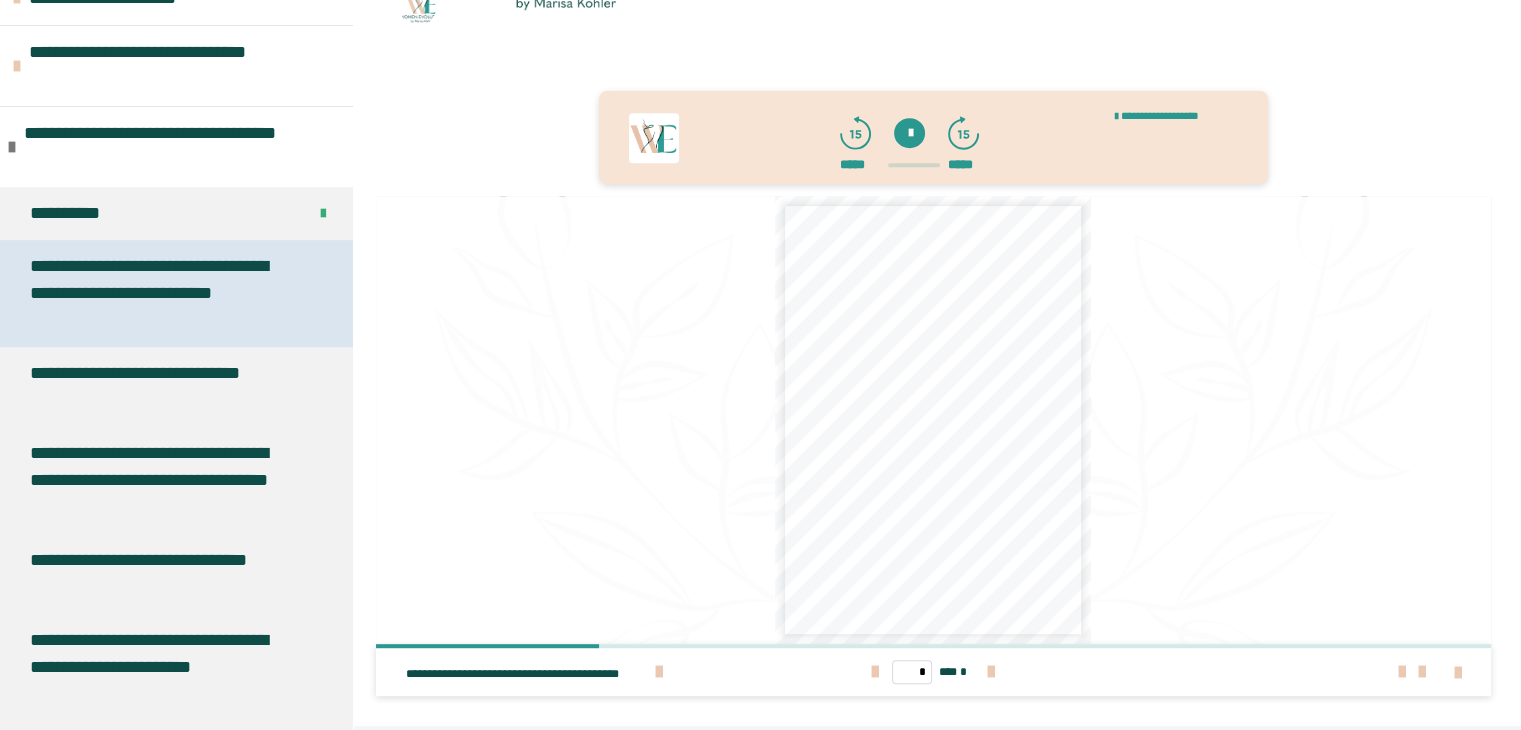 click on "**********" at bounding box center (161, 293) 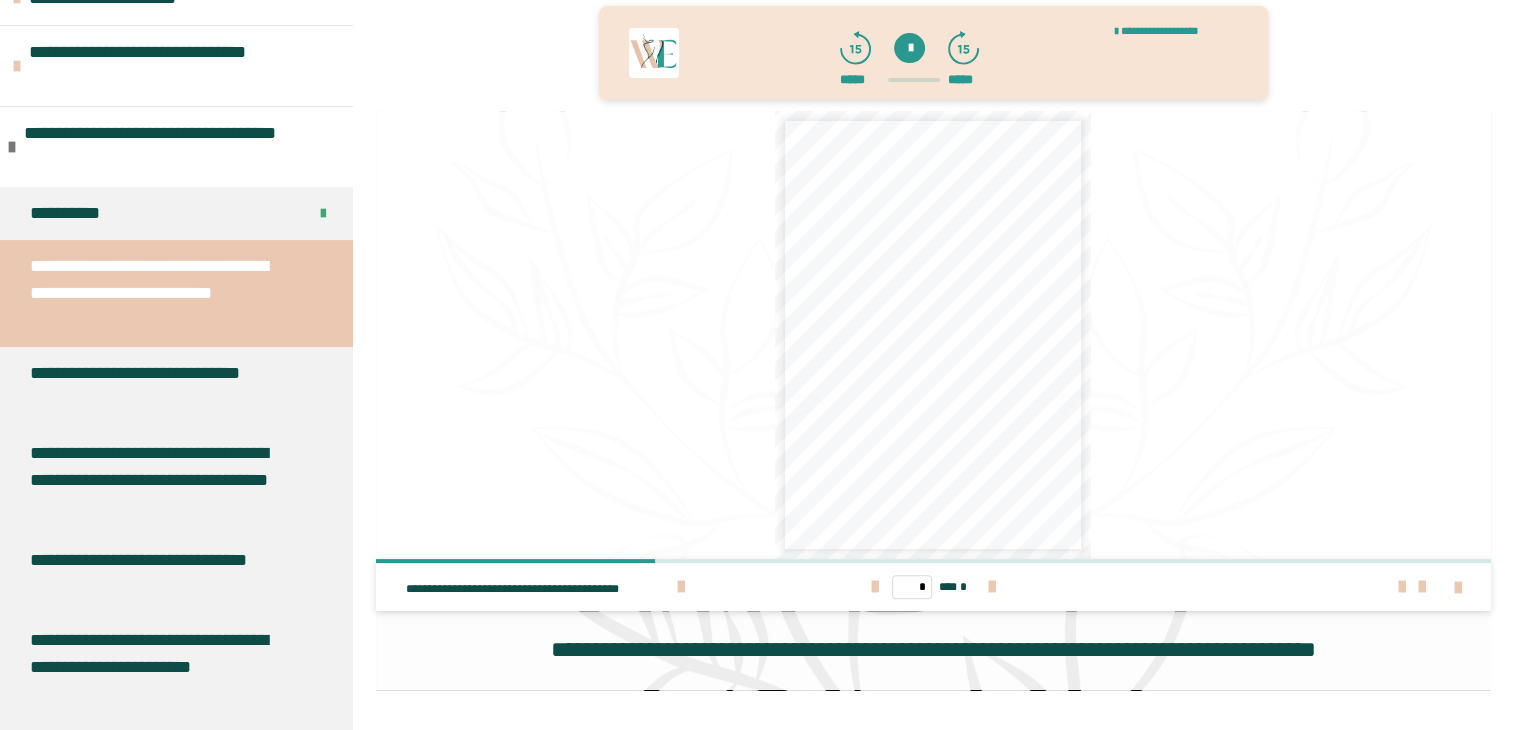 scroll, scrollTop: 431, scrollLeft: 0, axis: vertical 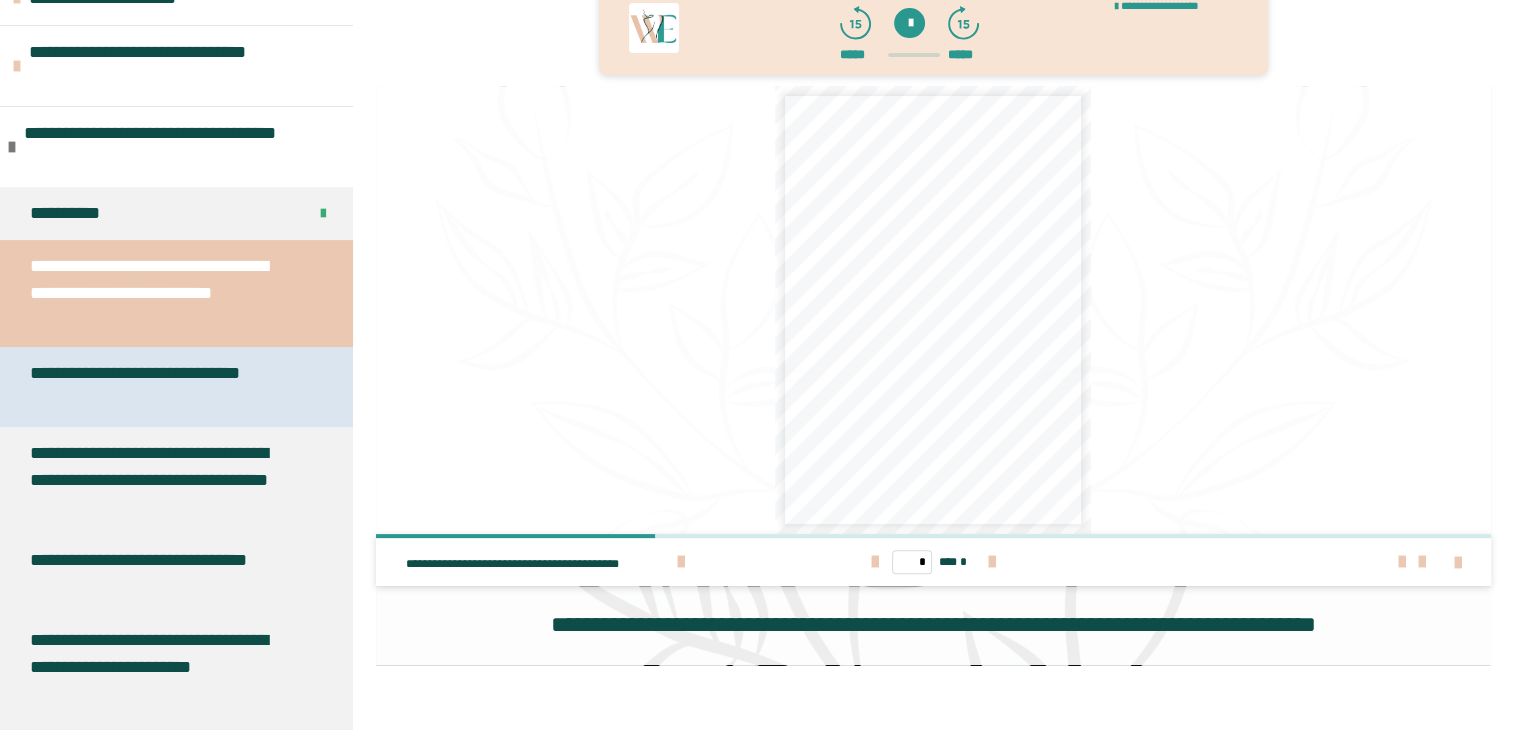 click on "**********" at bounding box center (161, 387) 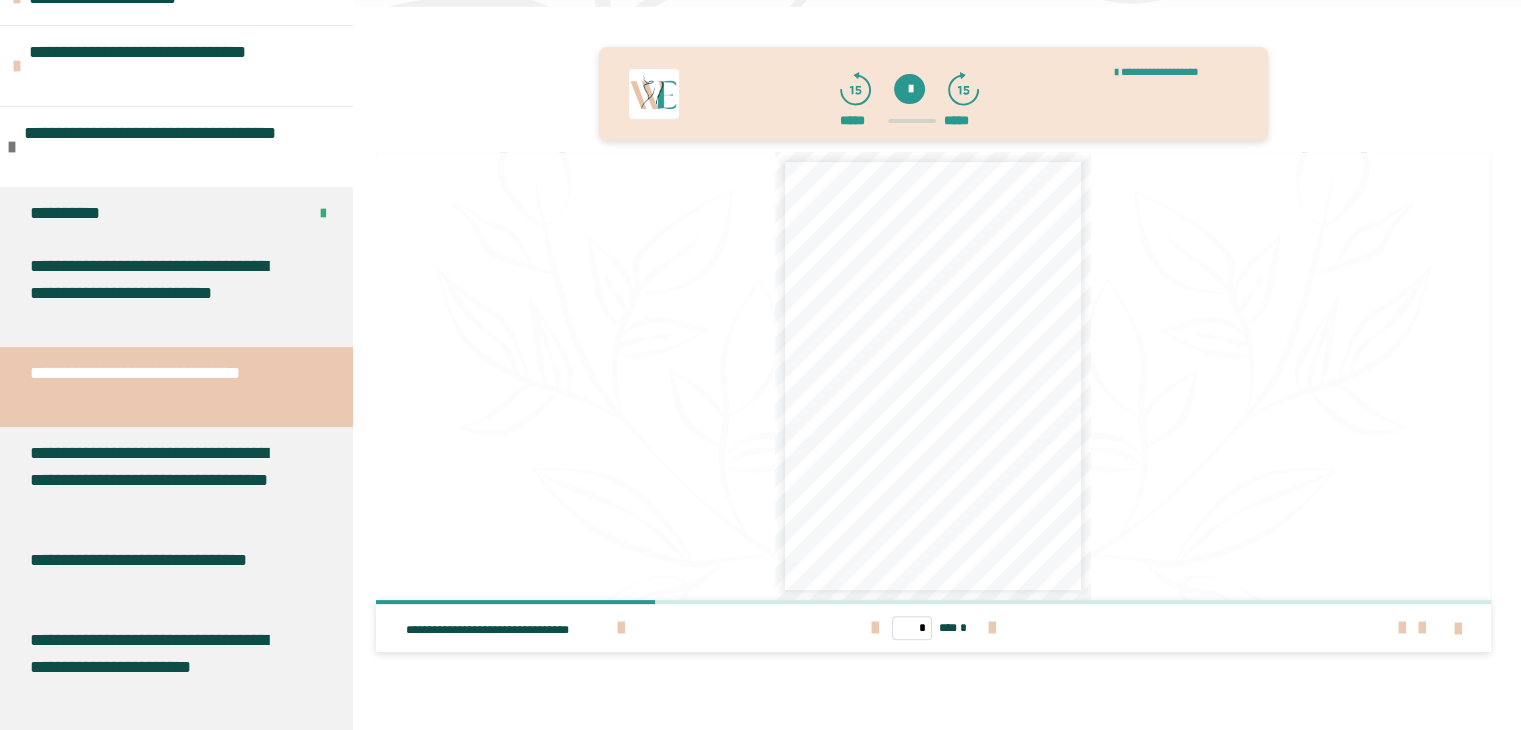 scroll, scrollTop: 331, scrollLeft: 0, axis: vertical 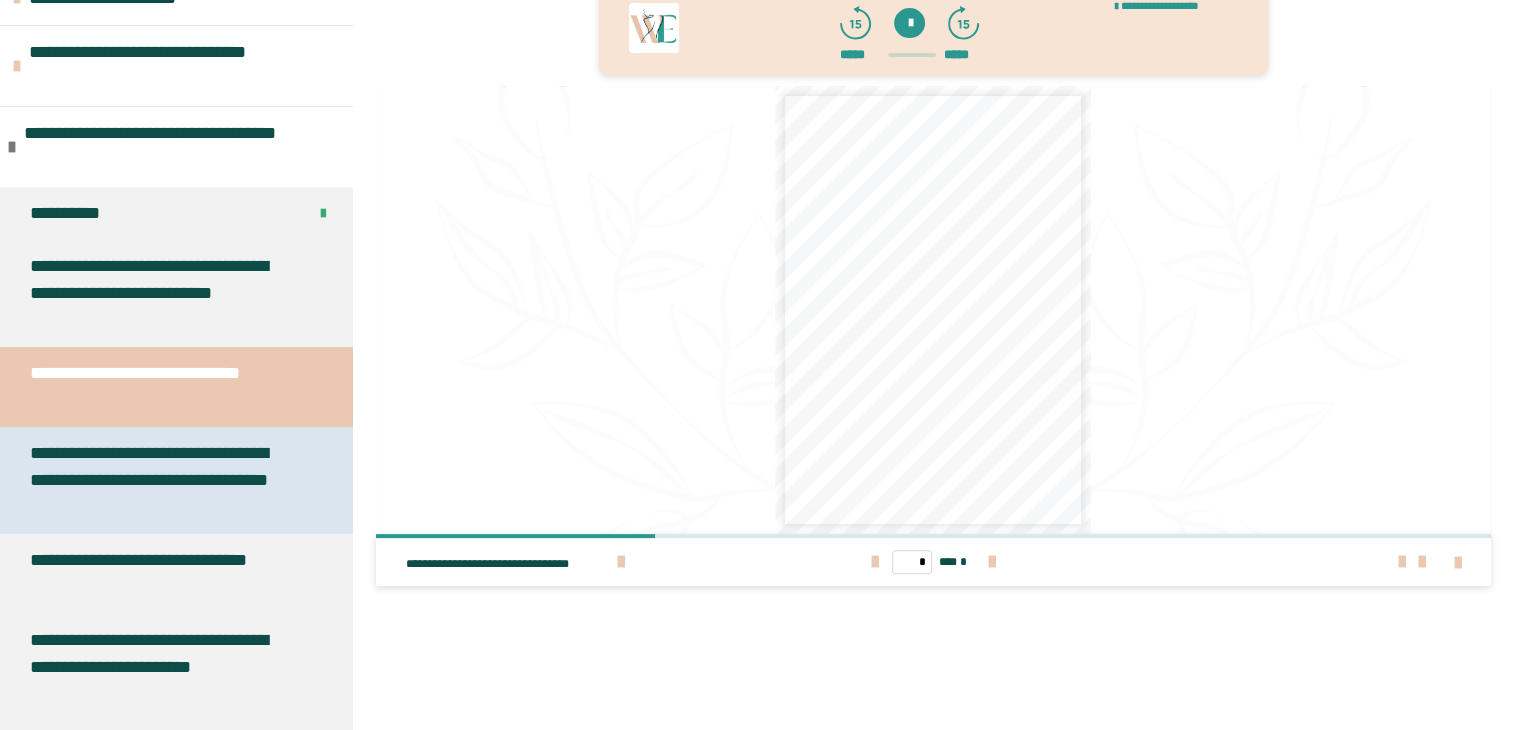 click on "**********" at bounding box center [161, 480] 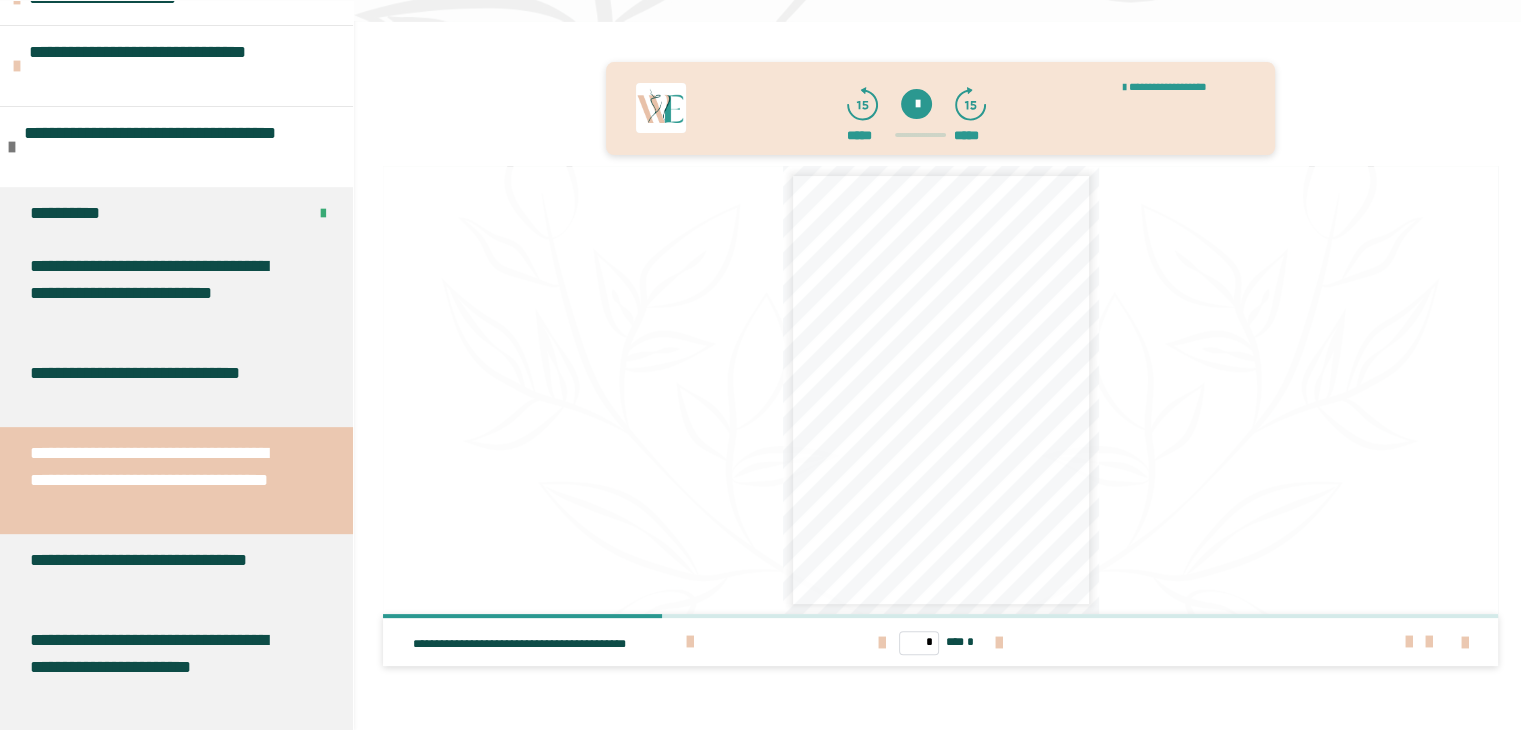 scroll, scrollTop: 260, scrollLeft: 0, axis: vertical 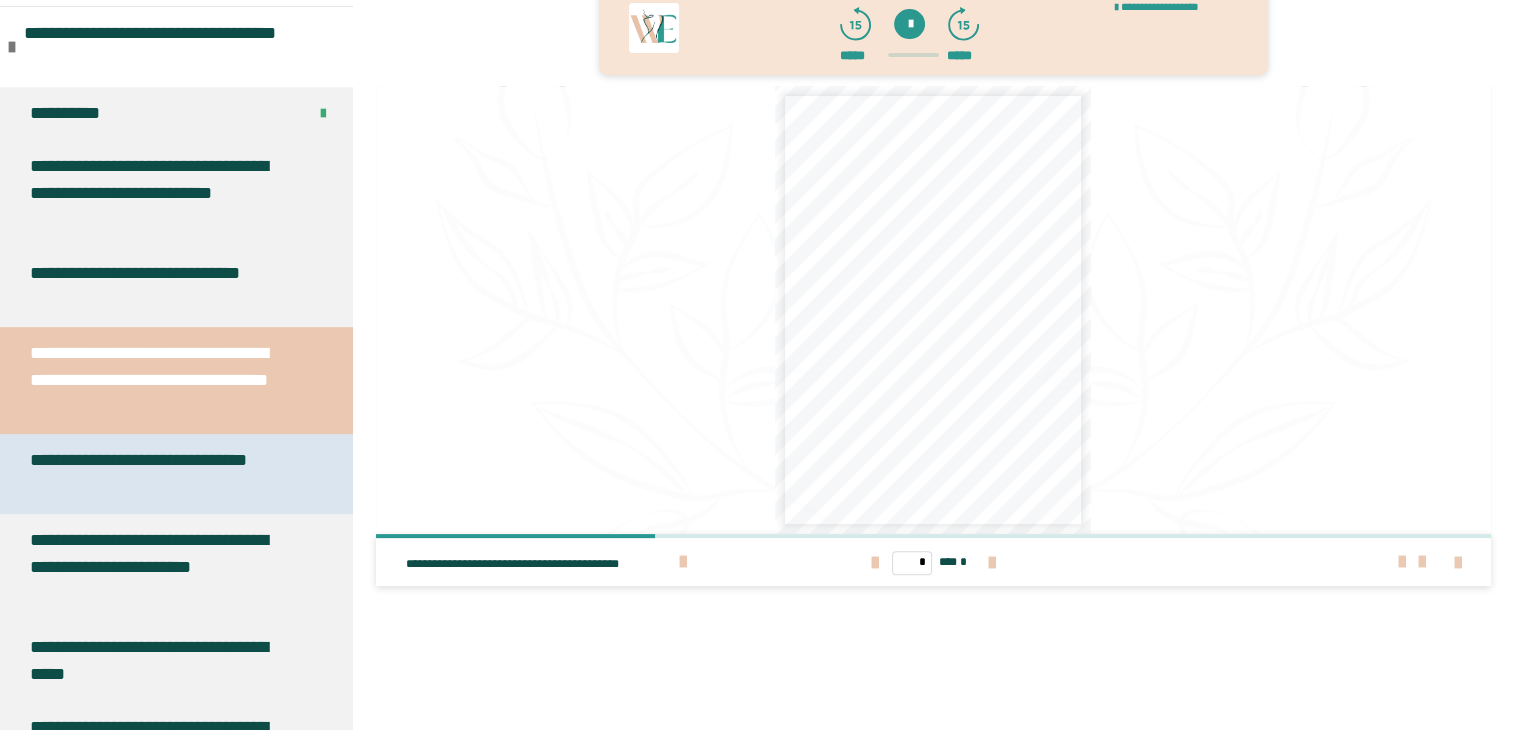 click on "**********" at bounding box center [164, 474] 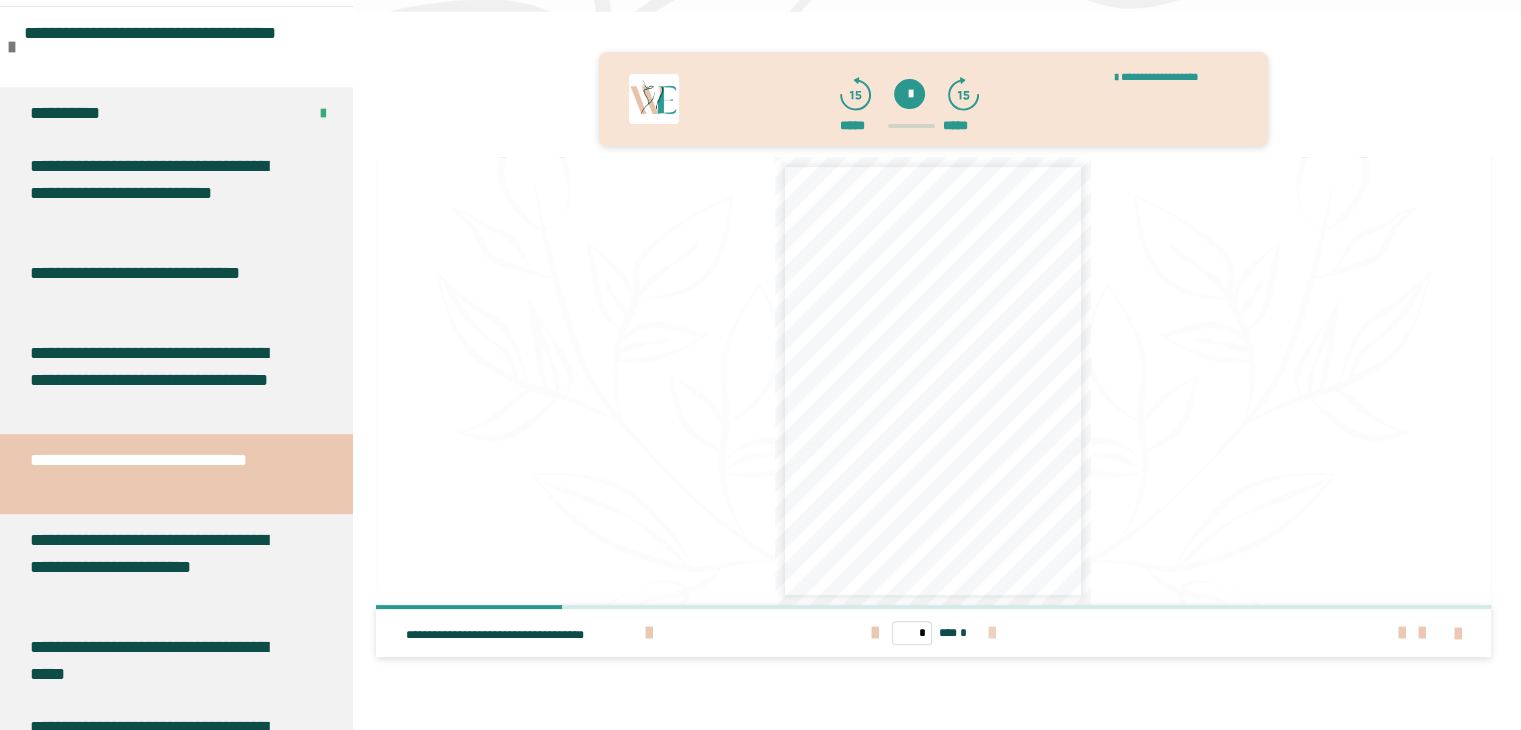 click at bounding box center [992, 633] 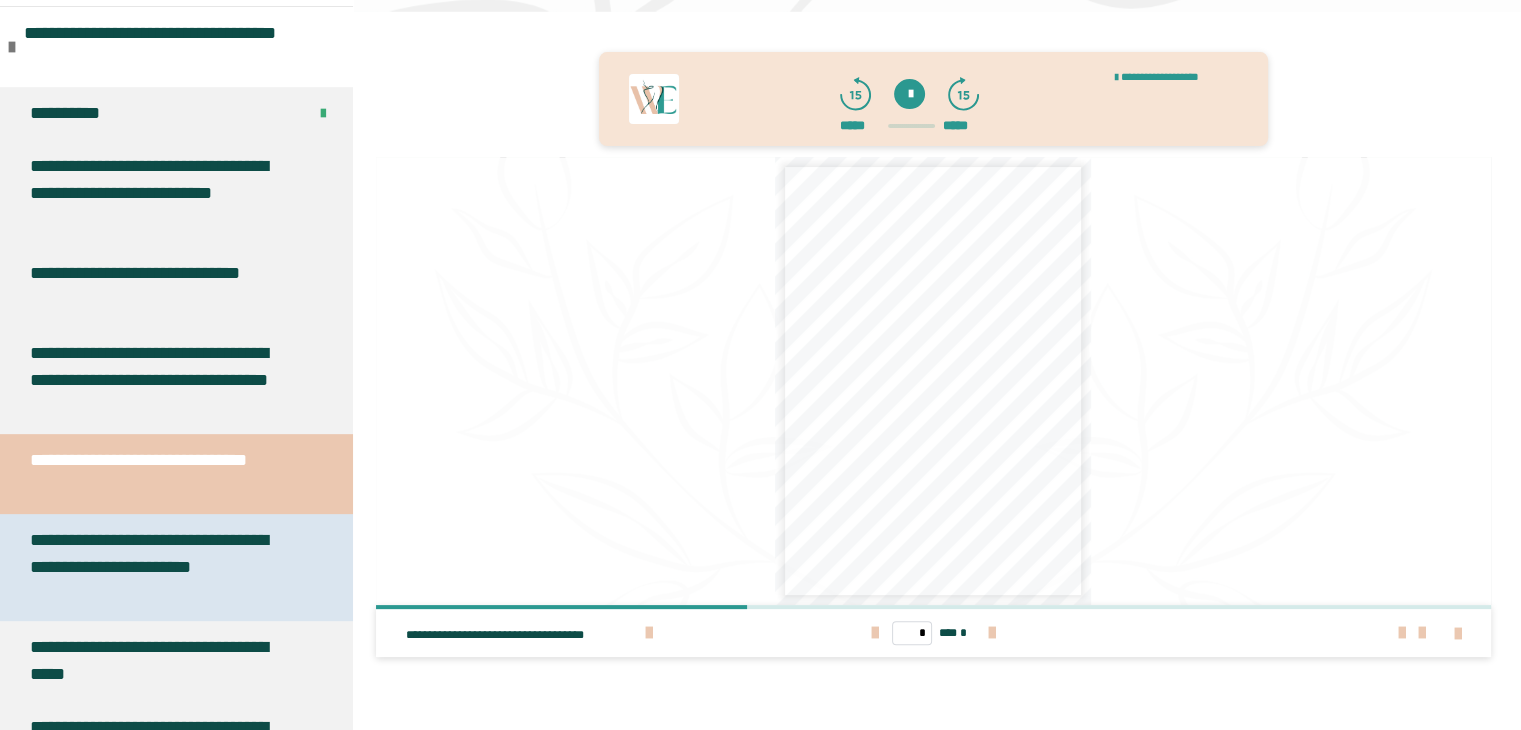 click on "**********" at bounding box center (161, 567) 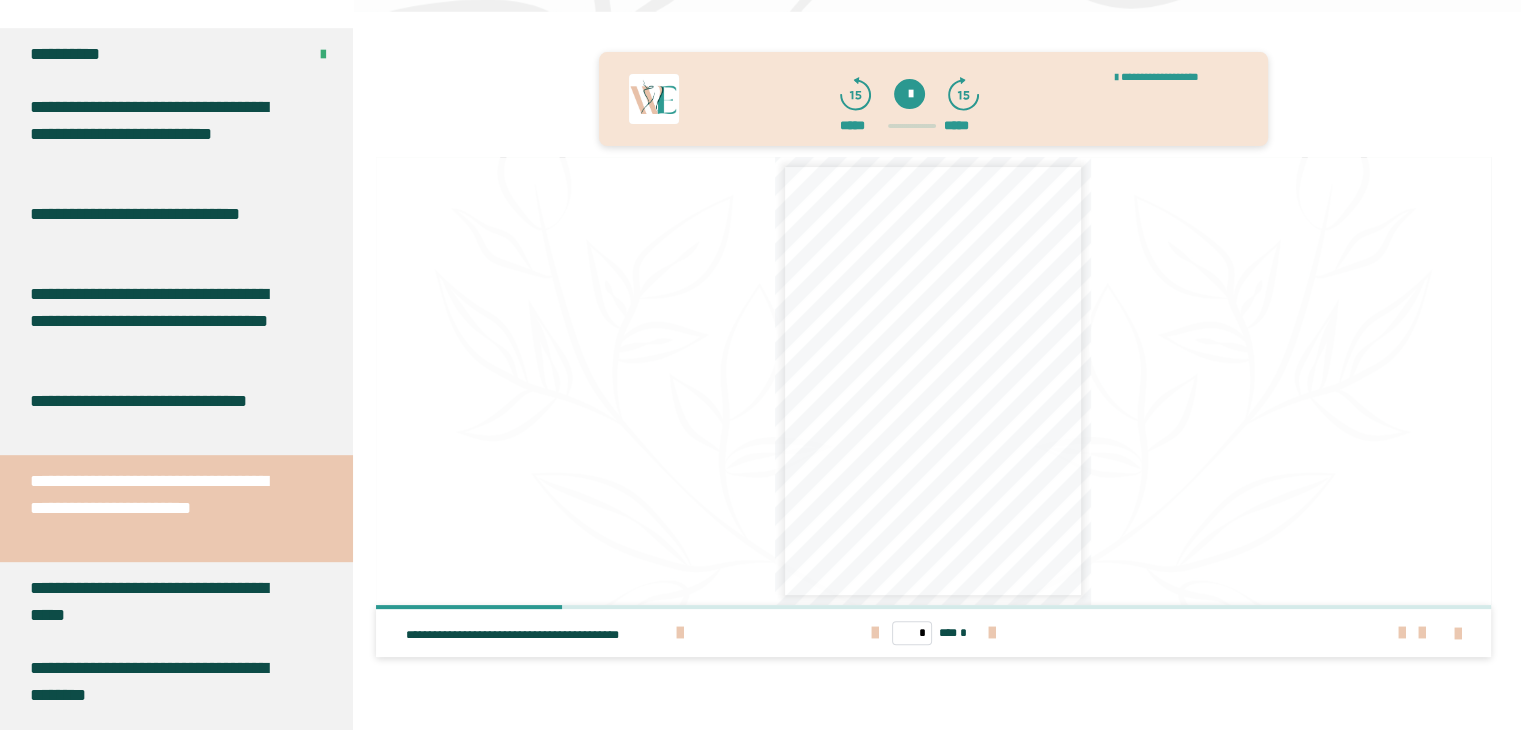 scroll, scrollTop: 900, scrollLeft: 0, axis: vertical 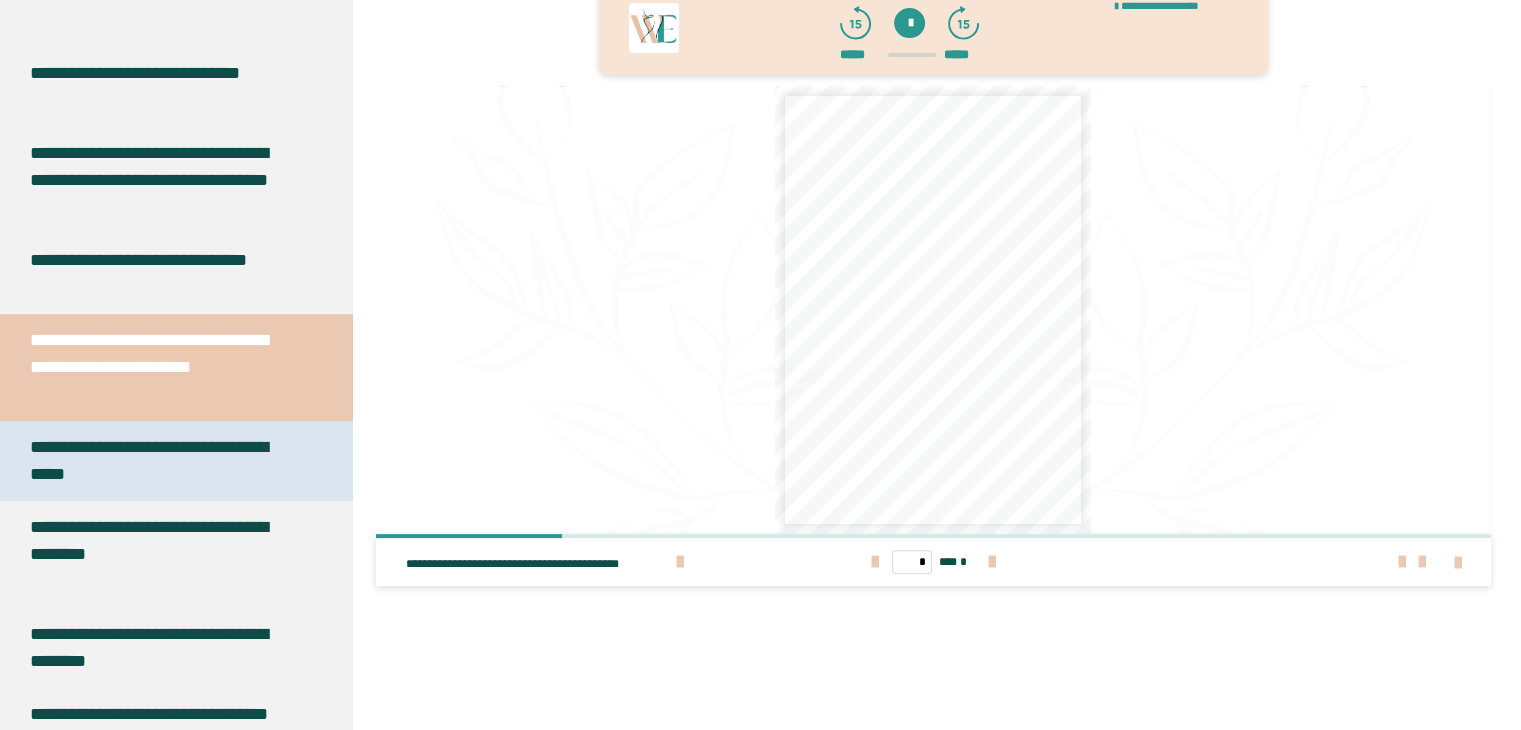 click on "**********" at bounding box center [161, 461] 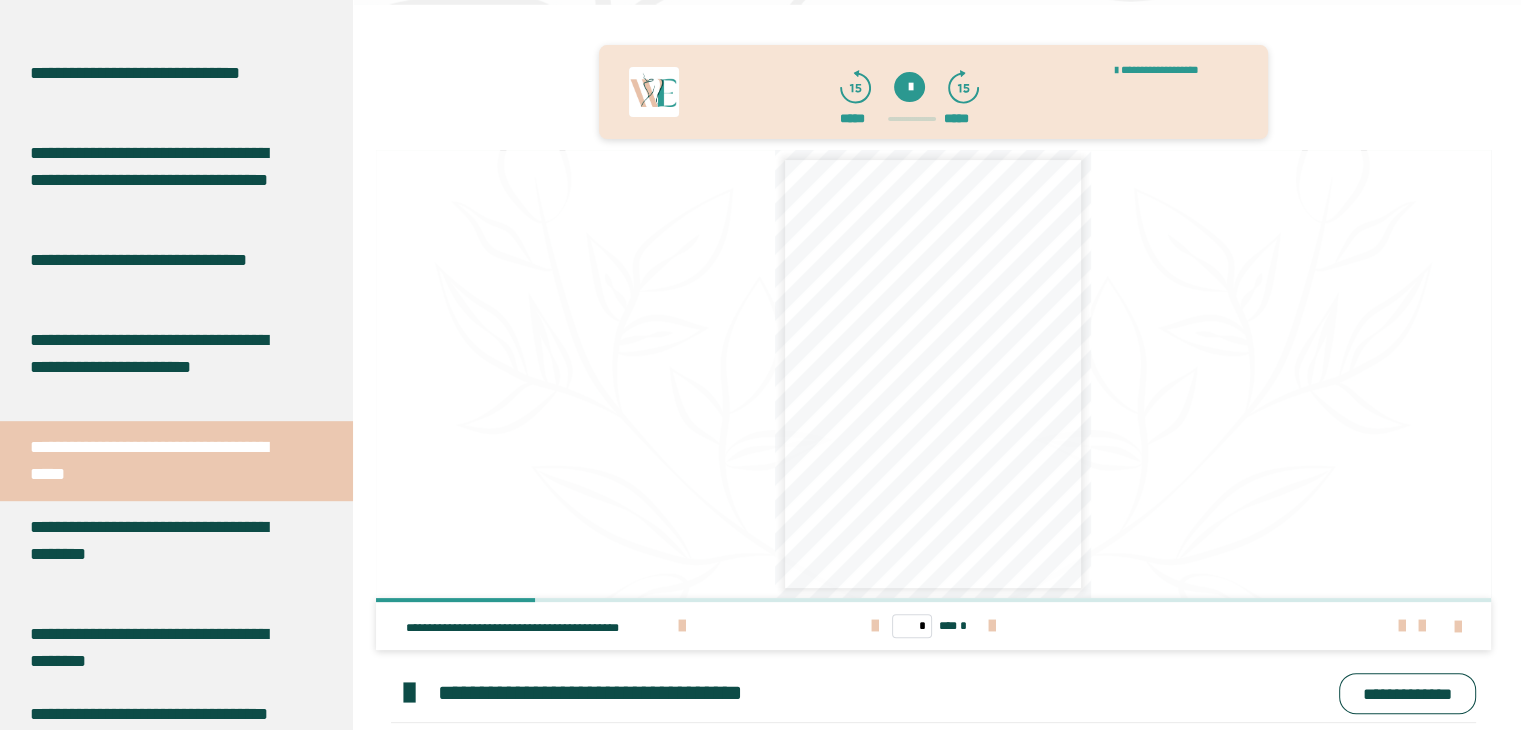 scroll, scrollTop: 462, scrollLeft: 0, axis: vertical 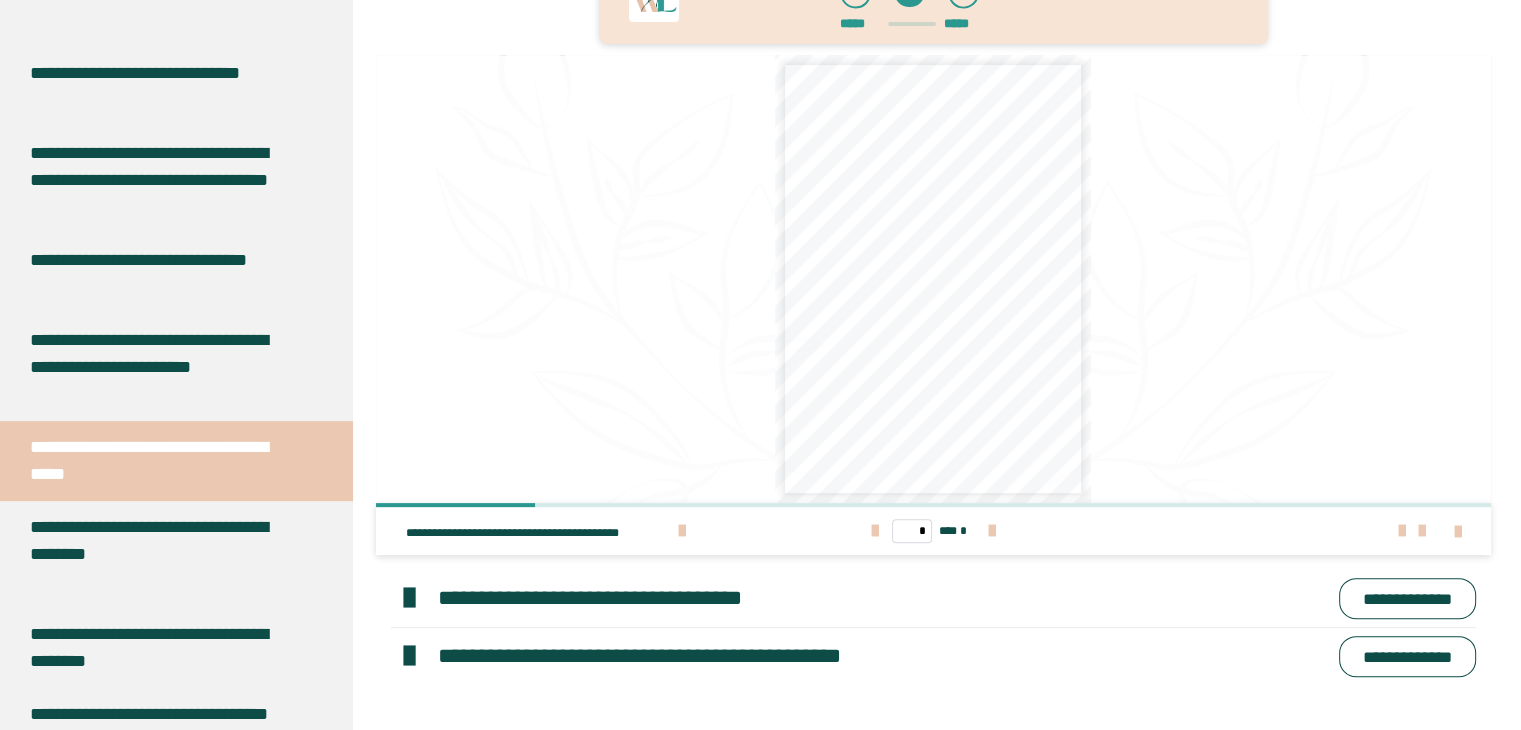 click on "**********" at bounding box center [1407, 598] 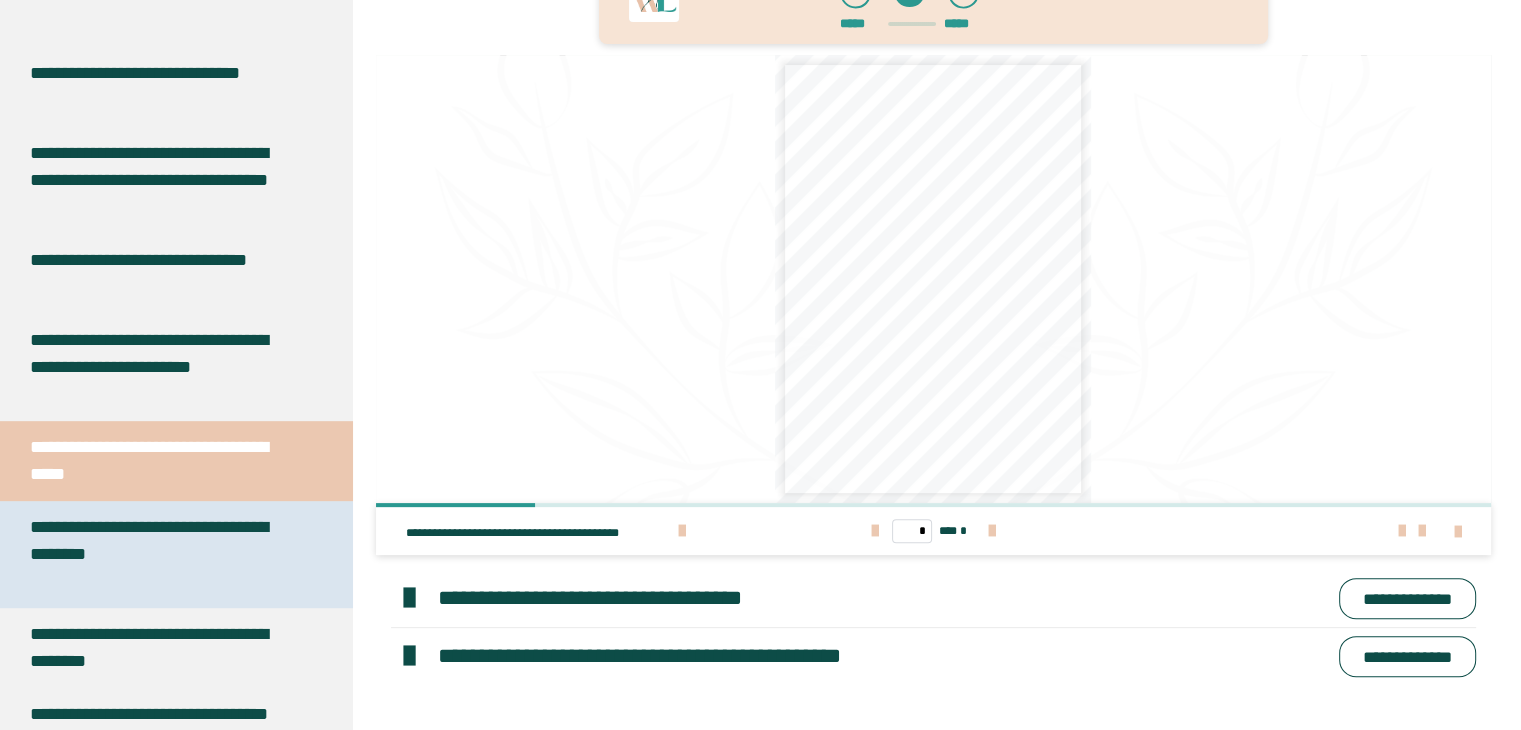 click on "**********" at bounding box center [161, 554] 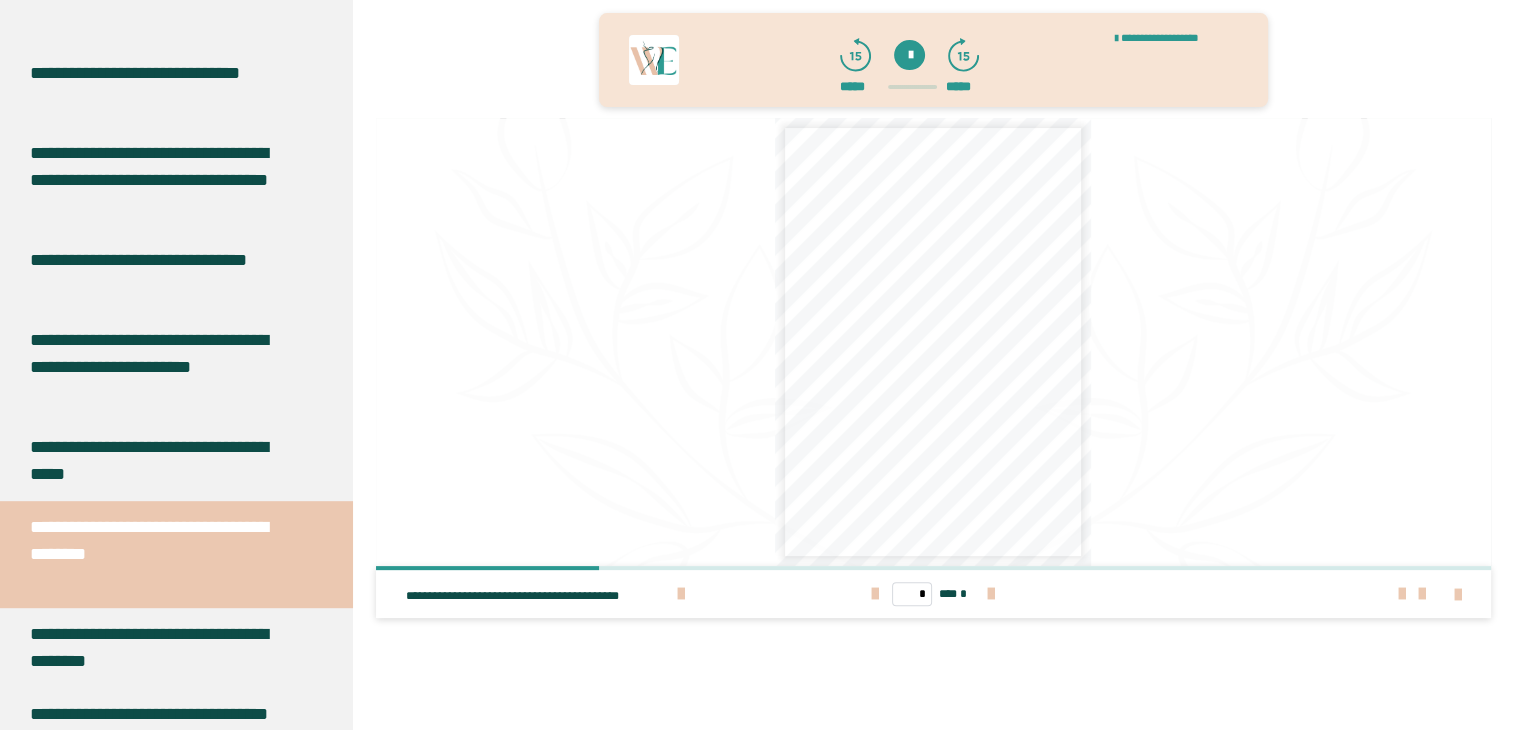 scroll, scrollTop: 431, scrollLeft: 0, axis: vertical 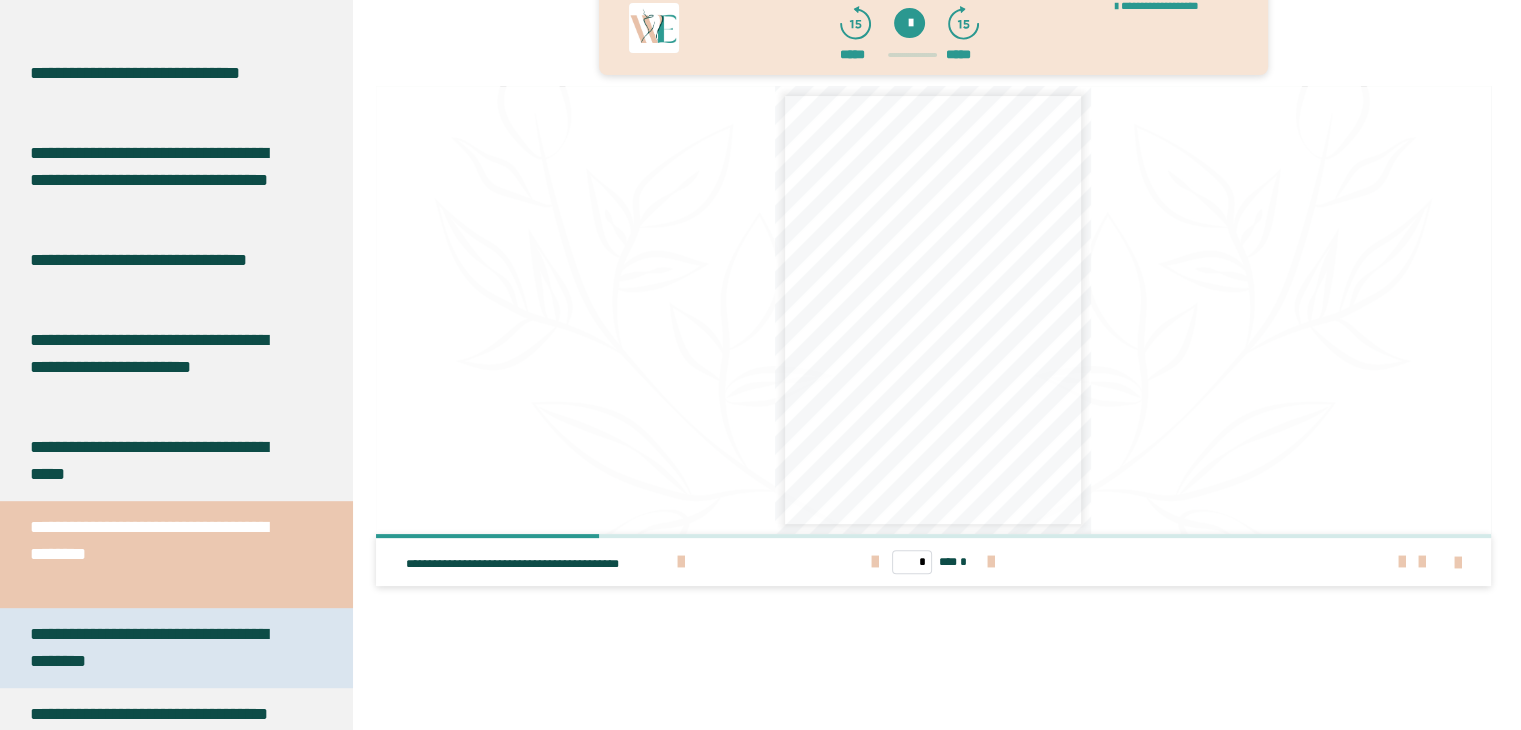 click on "**********" at bounding box center (161, 648) 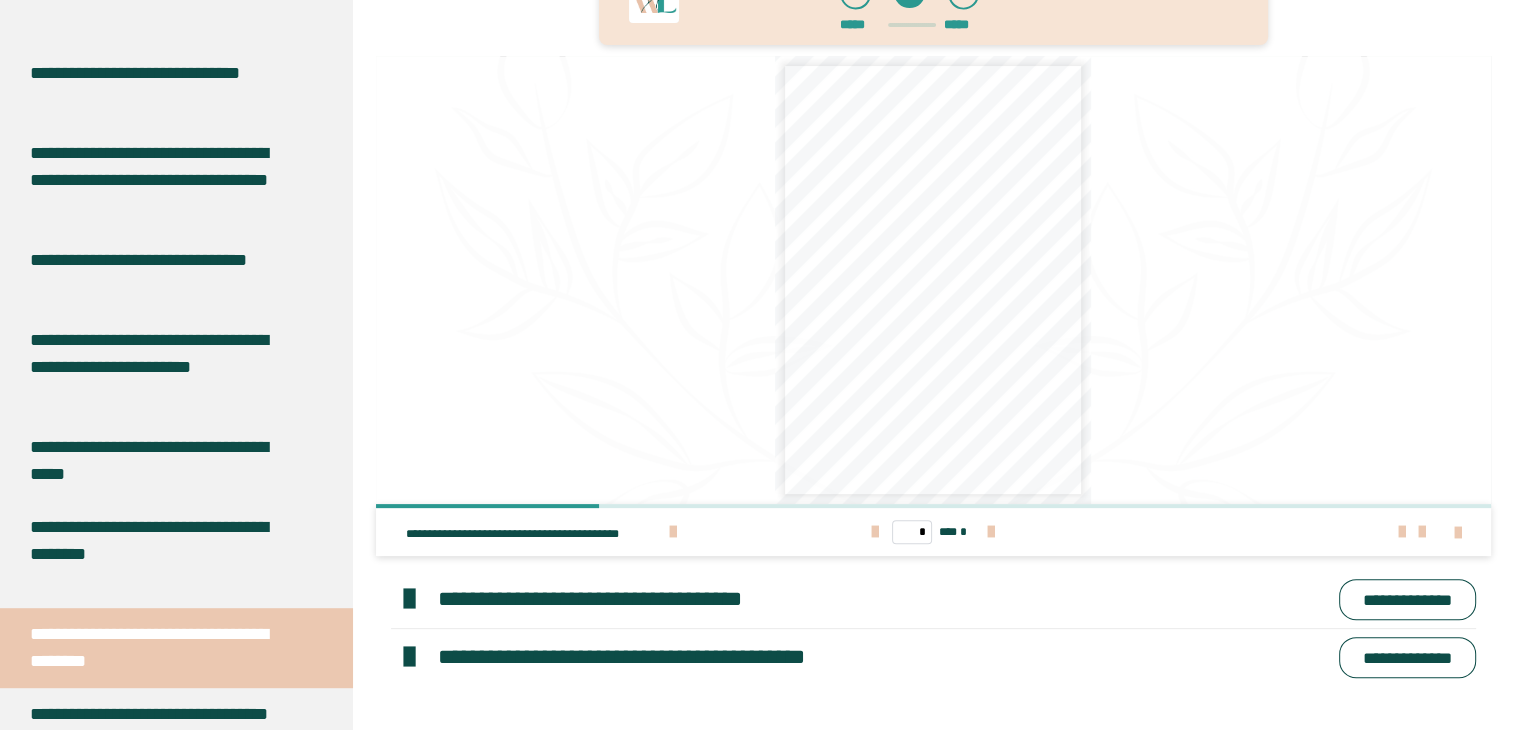 scroll, scrollTop: 462, scrollLeft: 0, axis: vertical 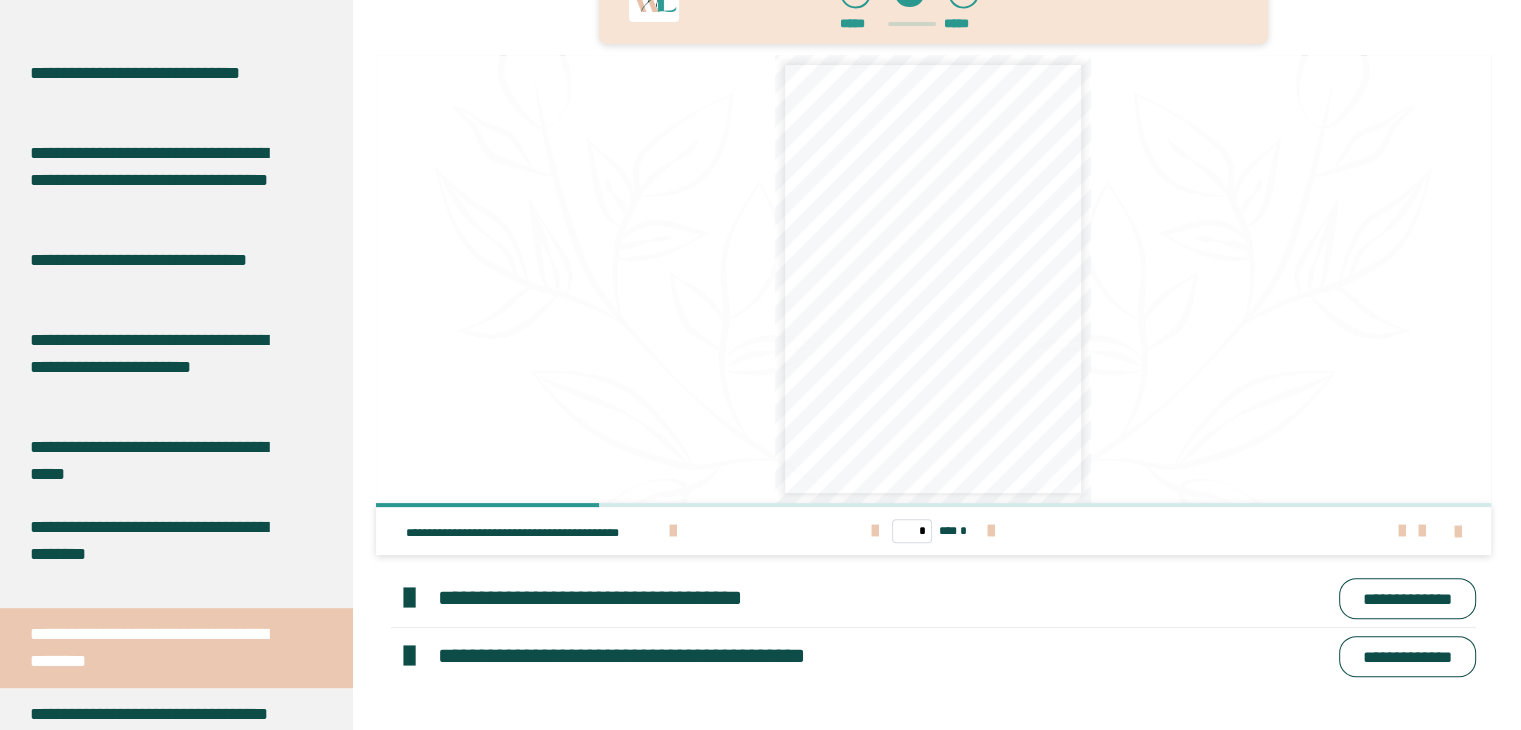 click on "**********" at bounding box center [1407, 598] 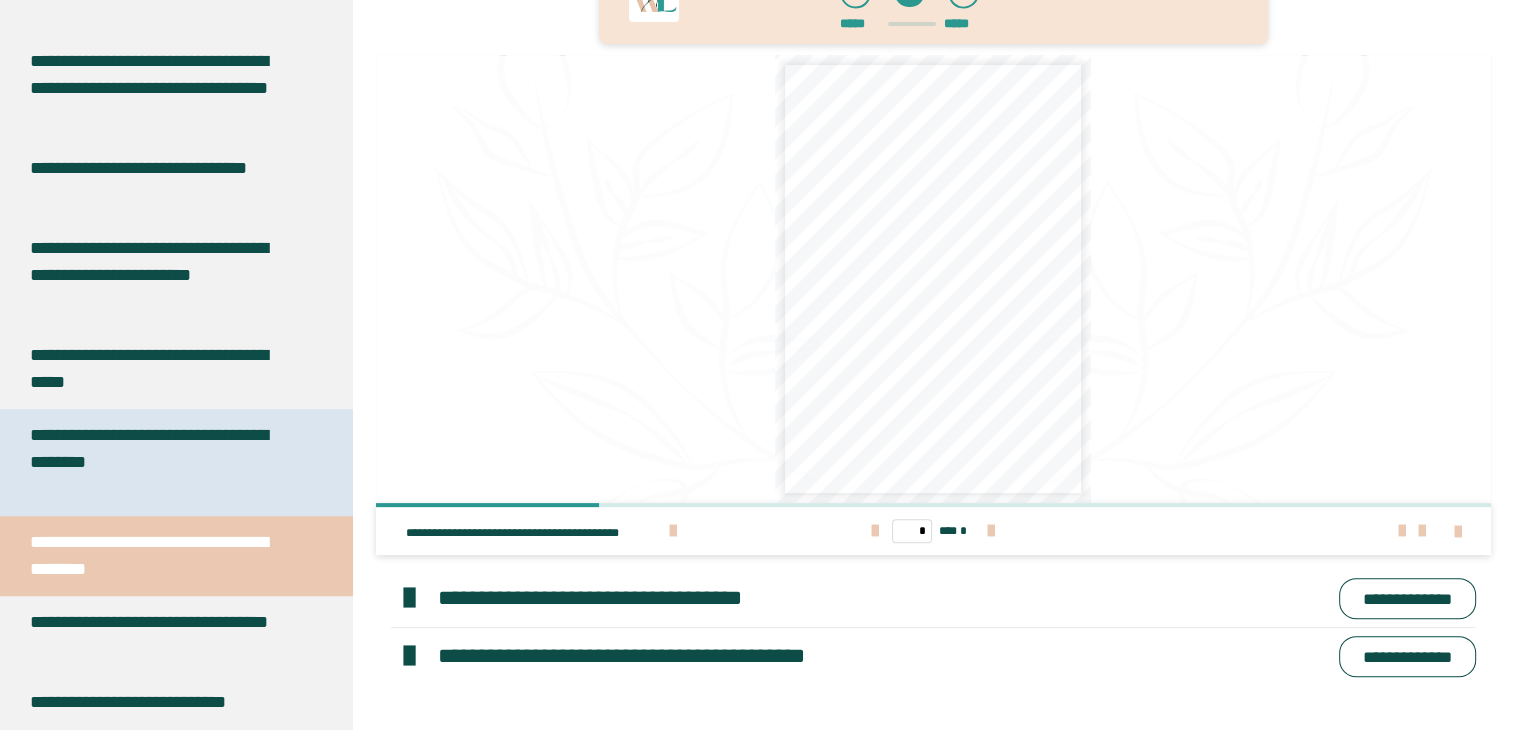 scroll, scrollTop: 1200, scrollLeft: 0, axis: vertical 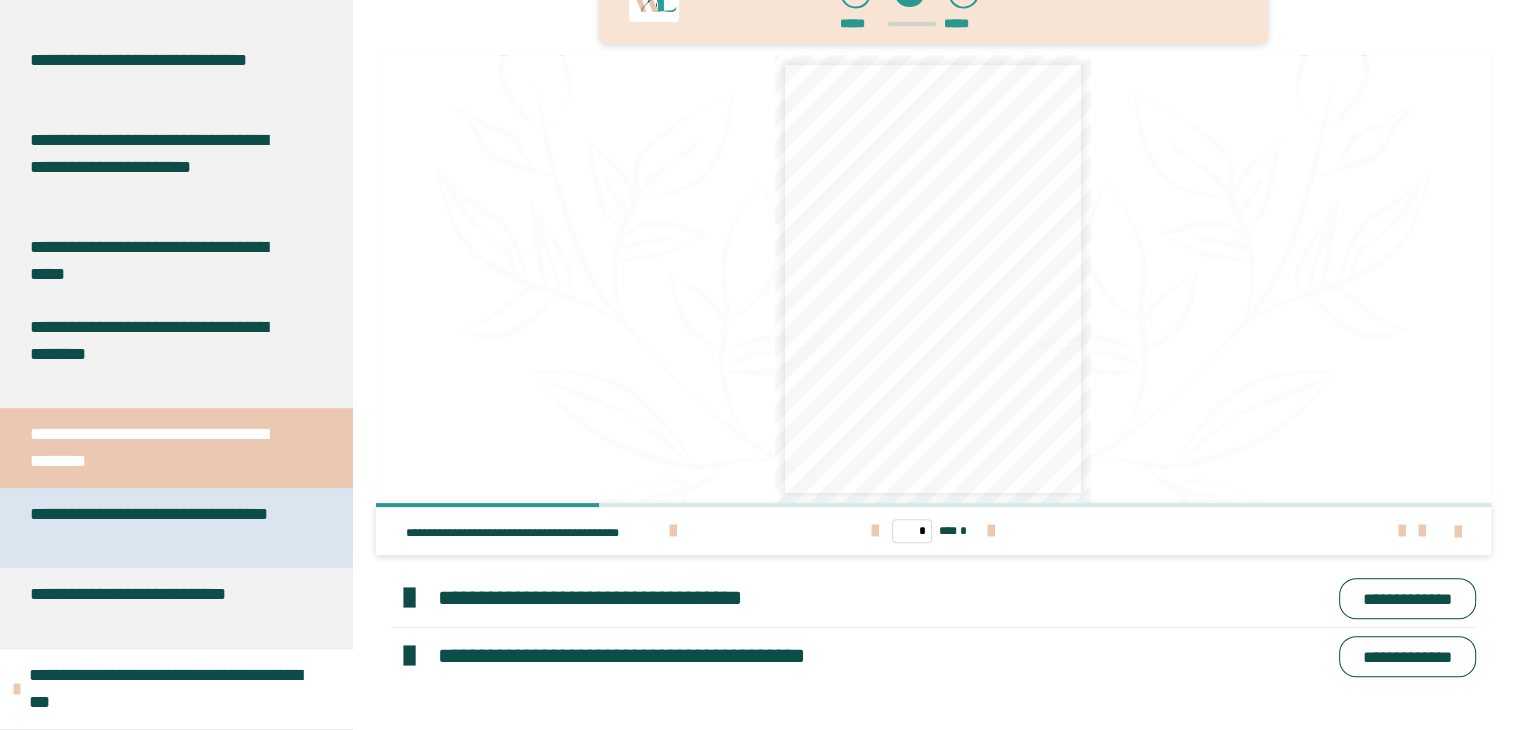 click on "**********" at bounding box center [161, 528] 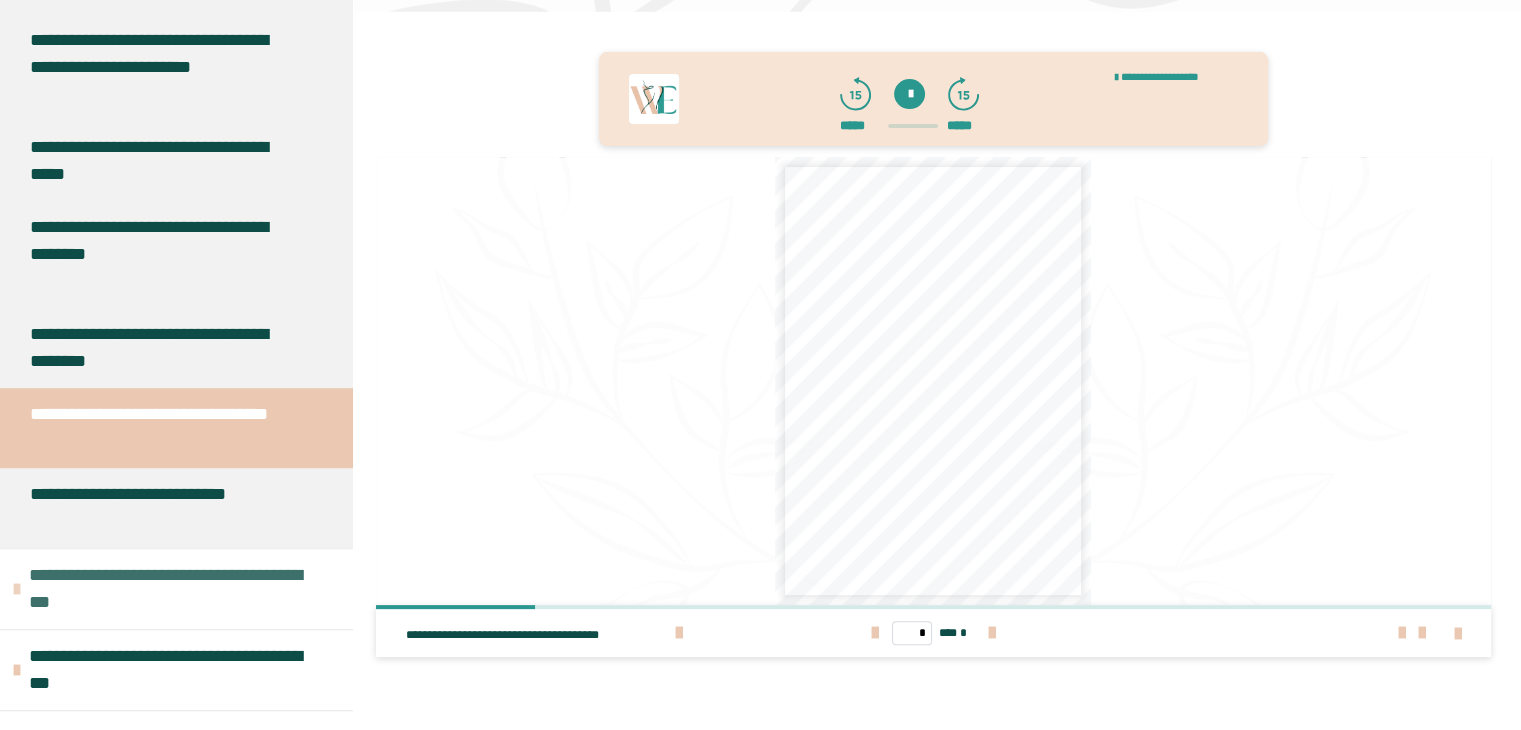scroll, scrollTop: 1400, scrollLeft: 0, axis: vertical 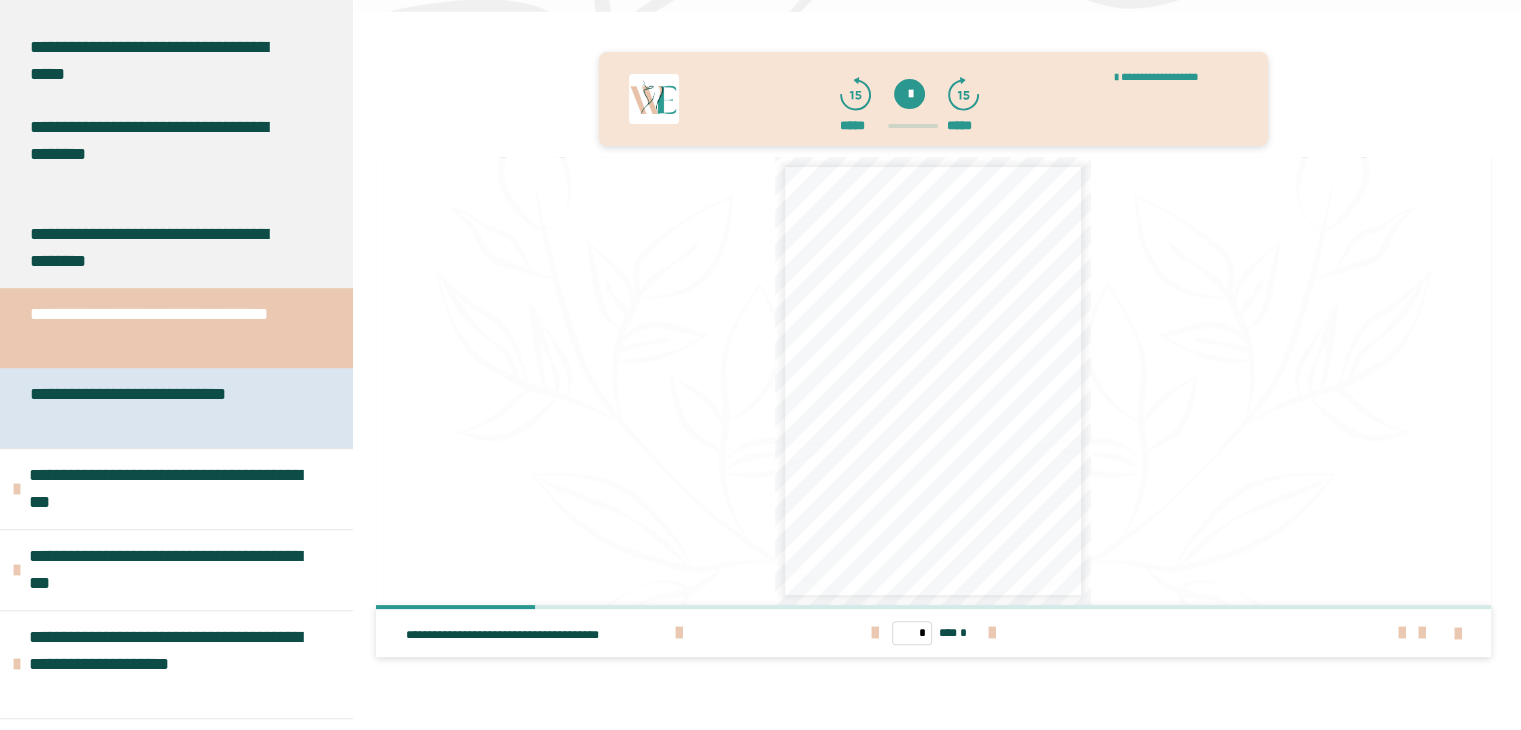 click on "**********" at bounding box center (161, 408) 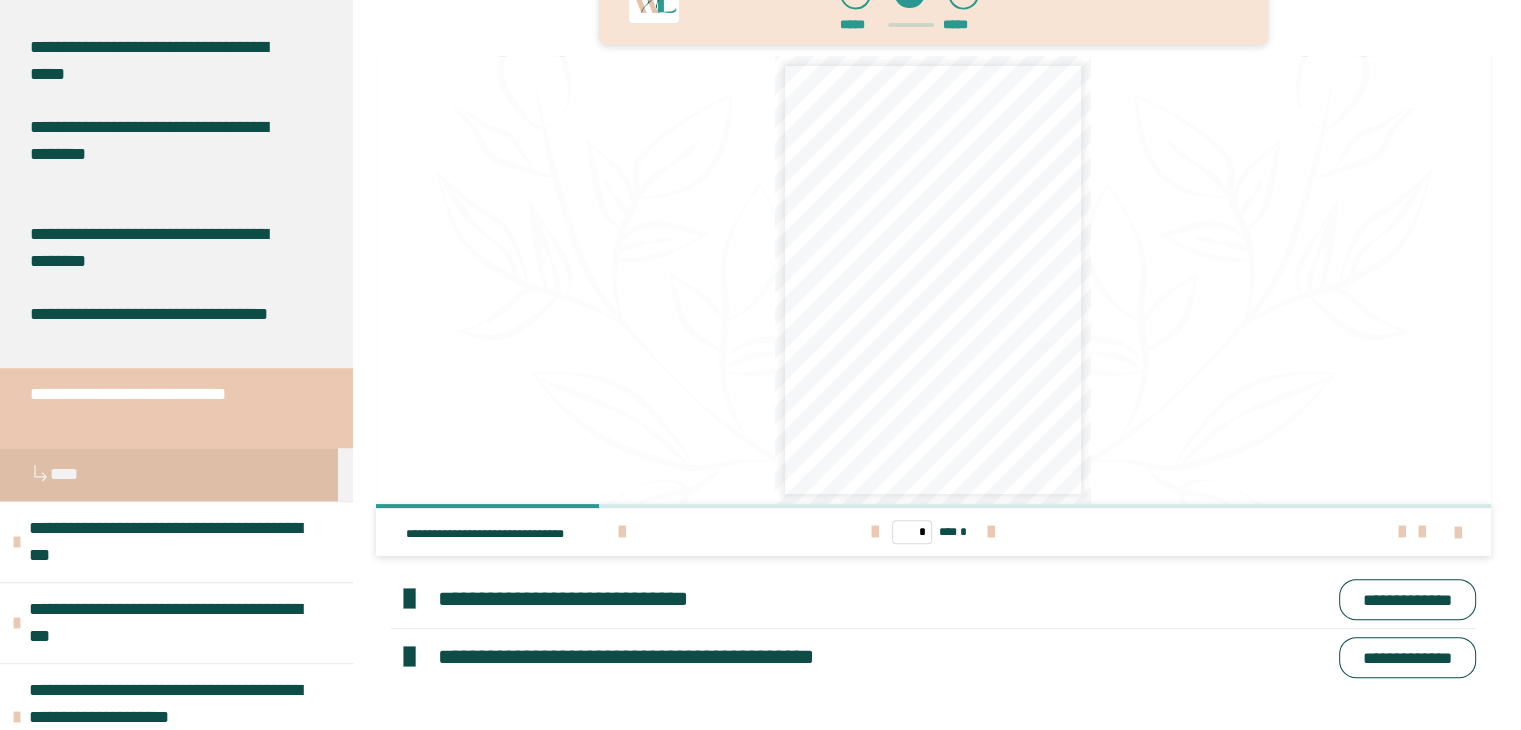 scroll, scrollTop: 462, scrollLeft: 0, axis: vertical 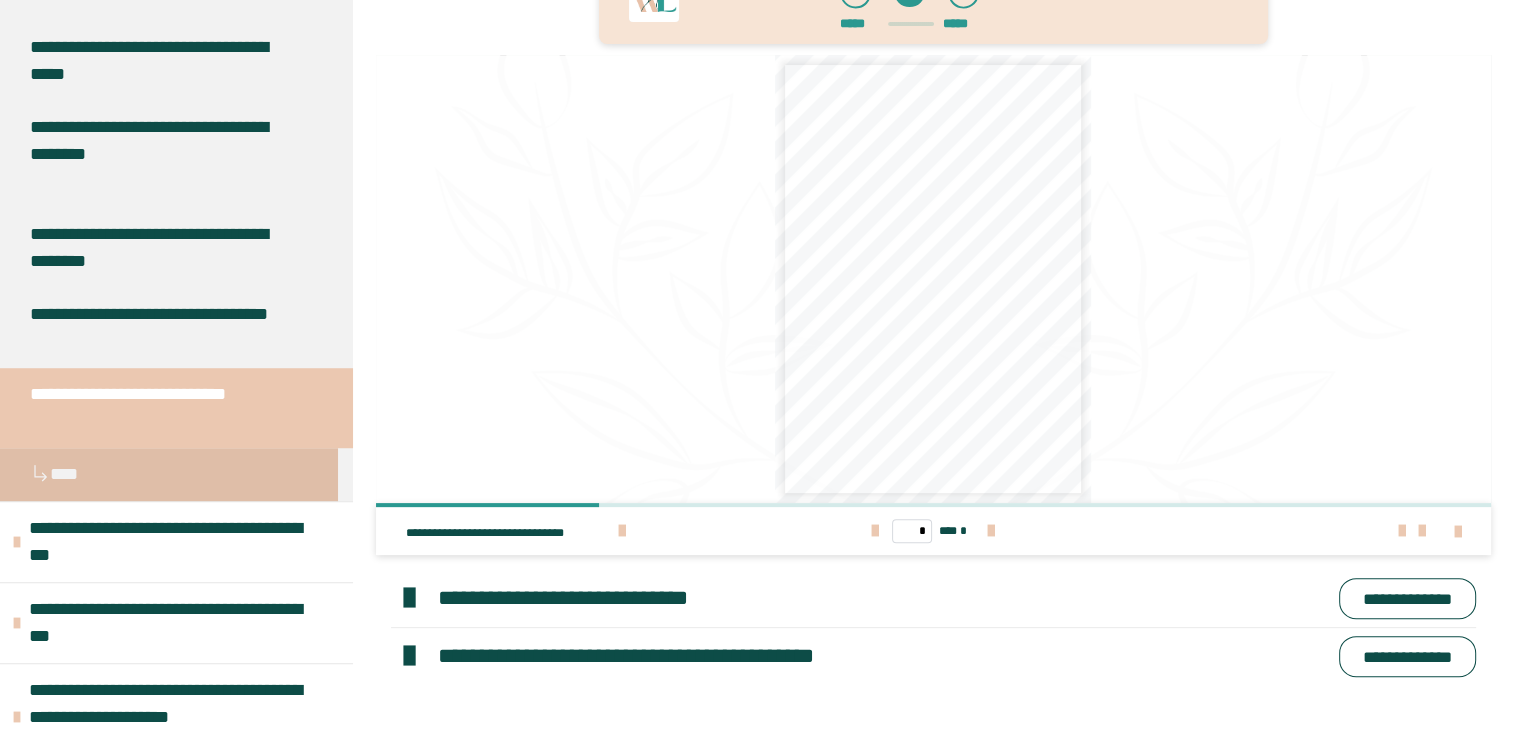 click on "**********" at bounding box center (1407, 598) 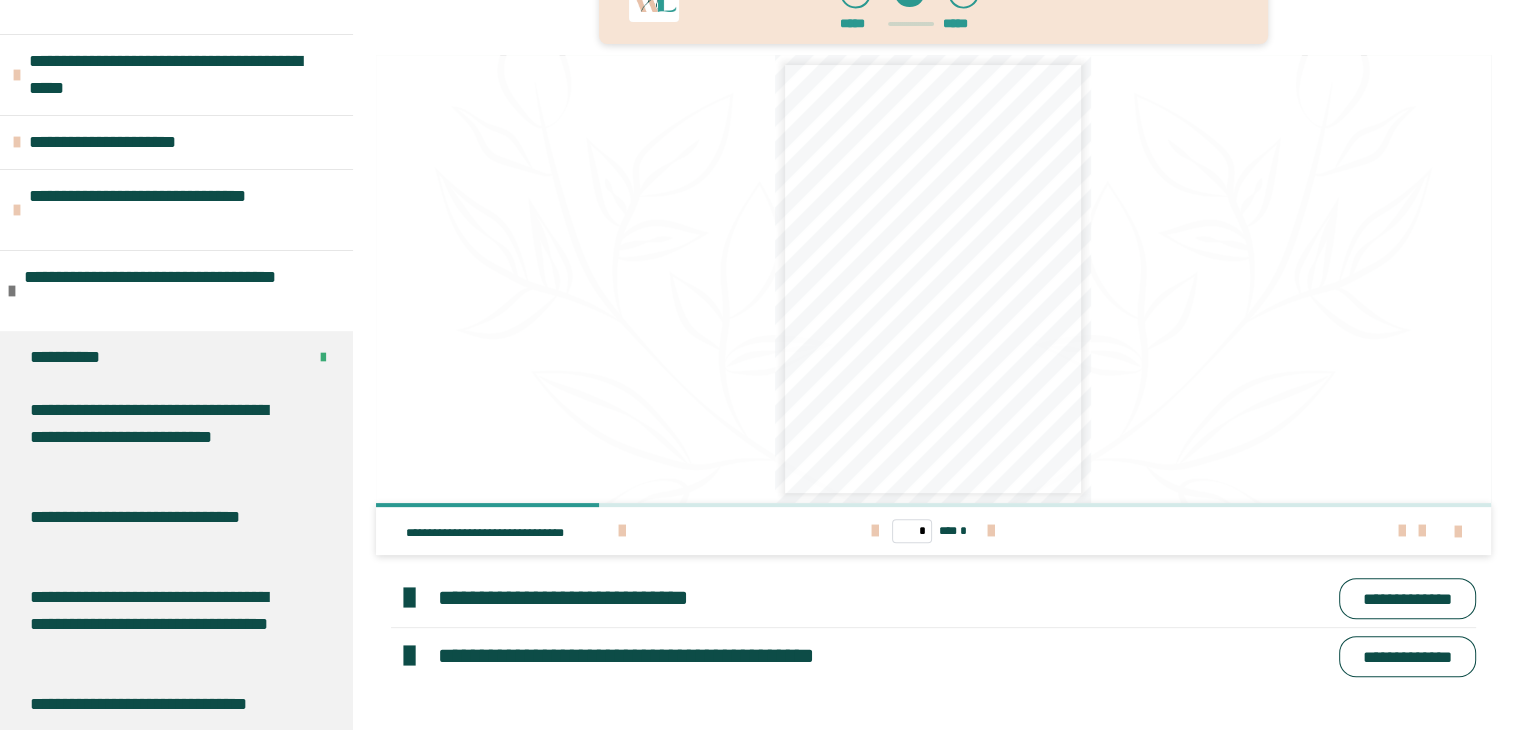 scroll, scrollTop: 500, scrollLeft: 0, axis: vertical 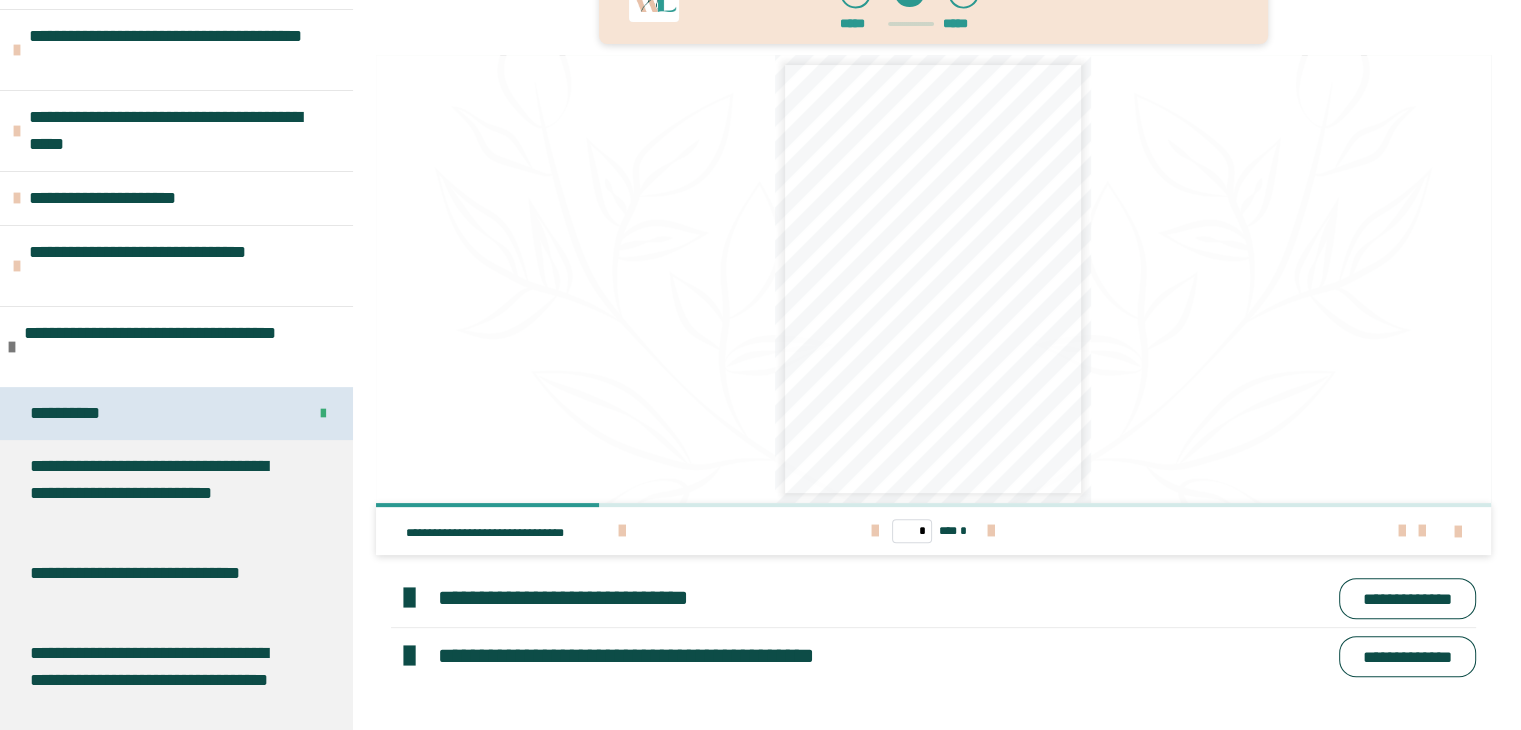 click on "**********" at bounding box center (81, 413) 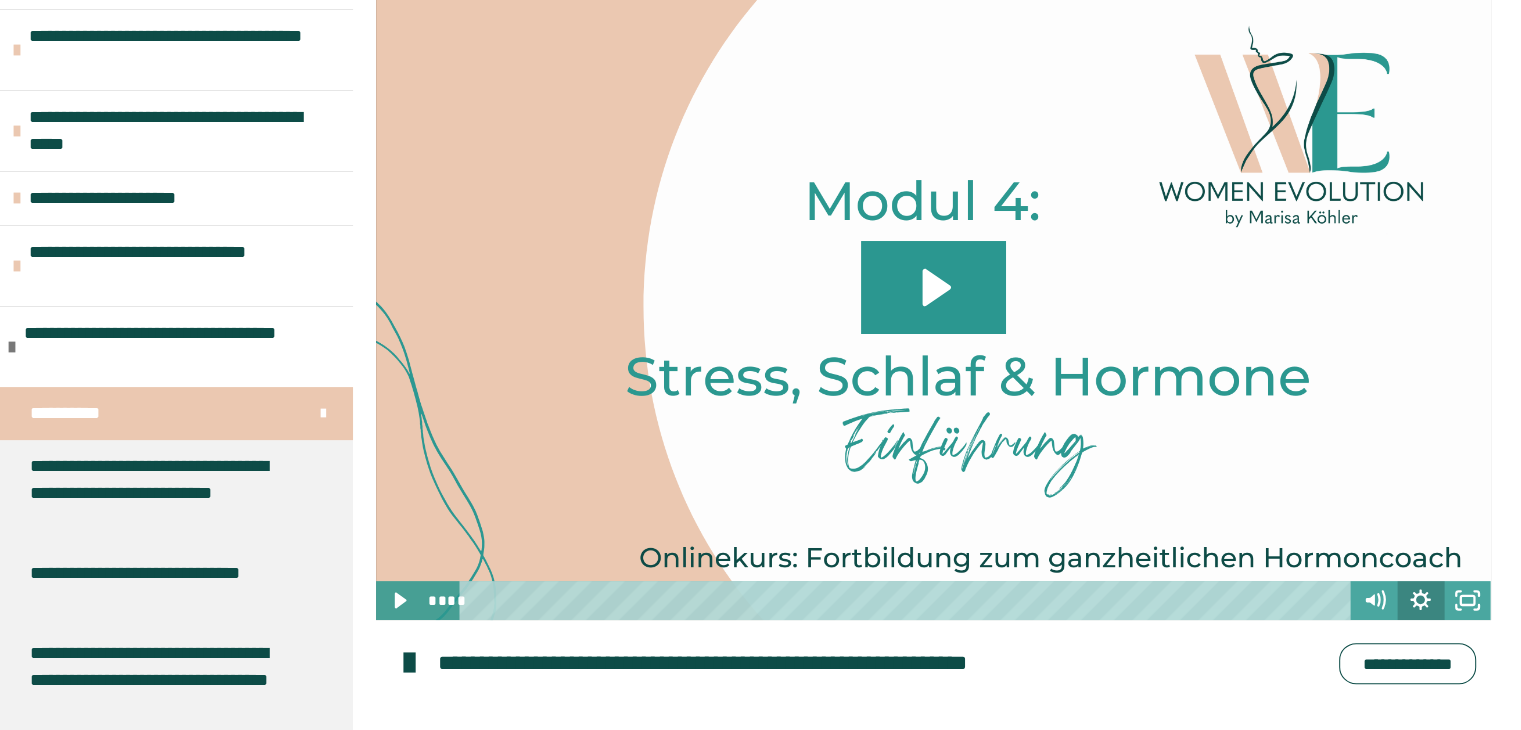 scroll, scrollTop: 431, scrollLeft: 0, axis: vertical 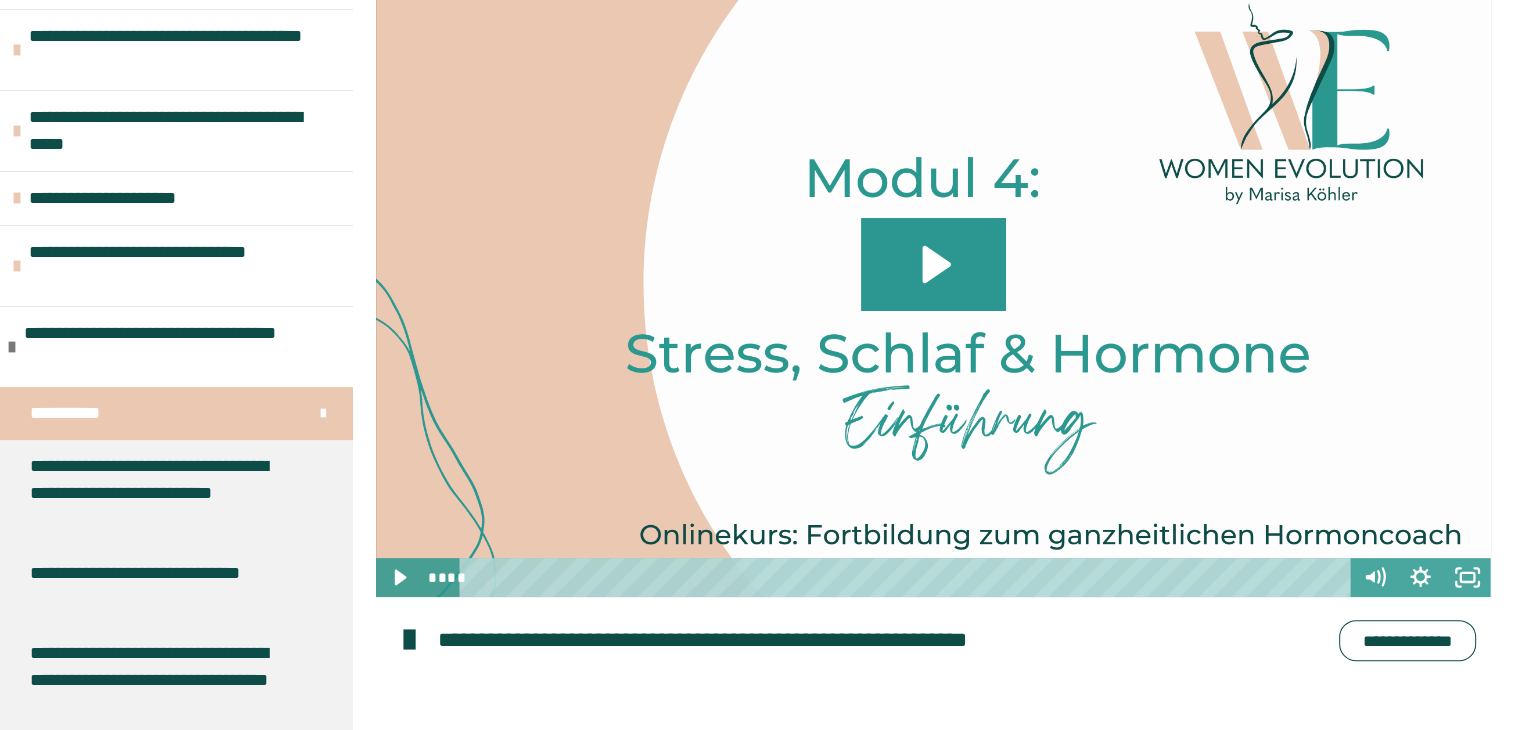 click on "**********" at bounding box center [1407, 640] 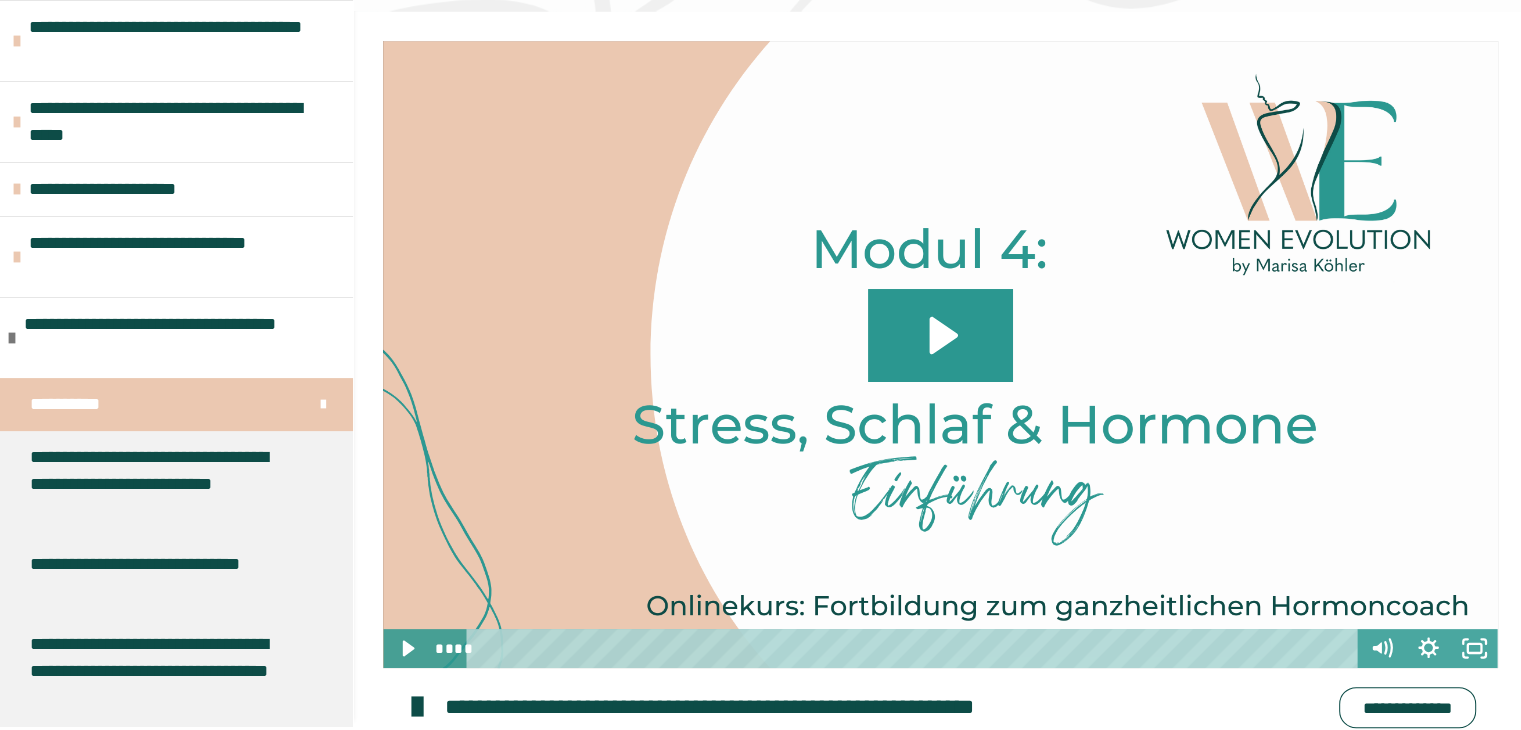 scroll, scrollTop: 131, scrollLeft: 0, axis: vertical 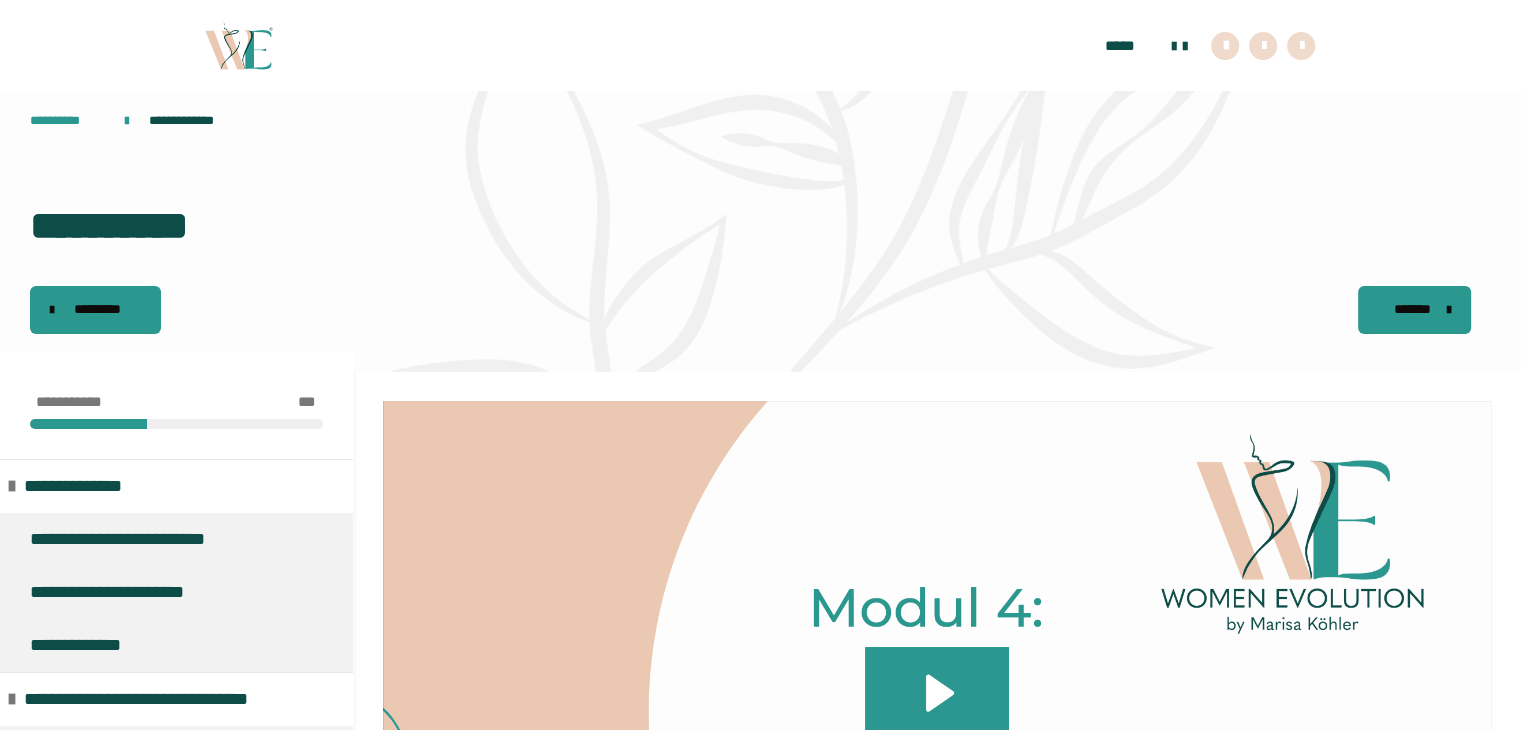click on "*******" at bounding box center (1412, 309) 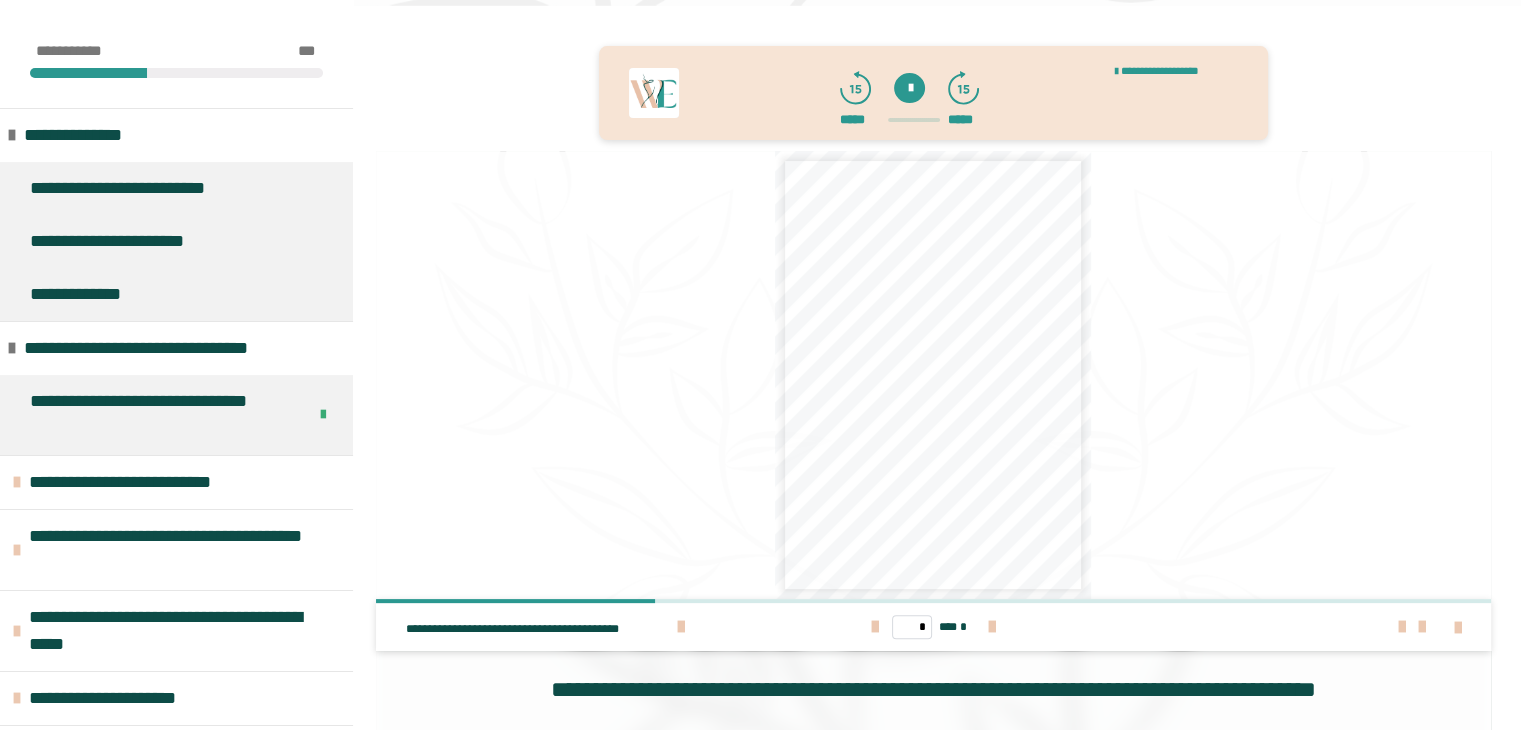 scroll, scrollTop: 331, scrollLeft: 0, axis: vertical 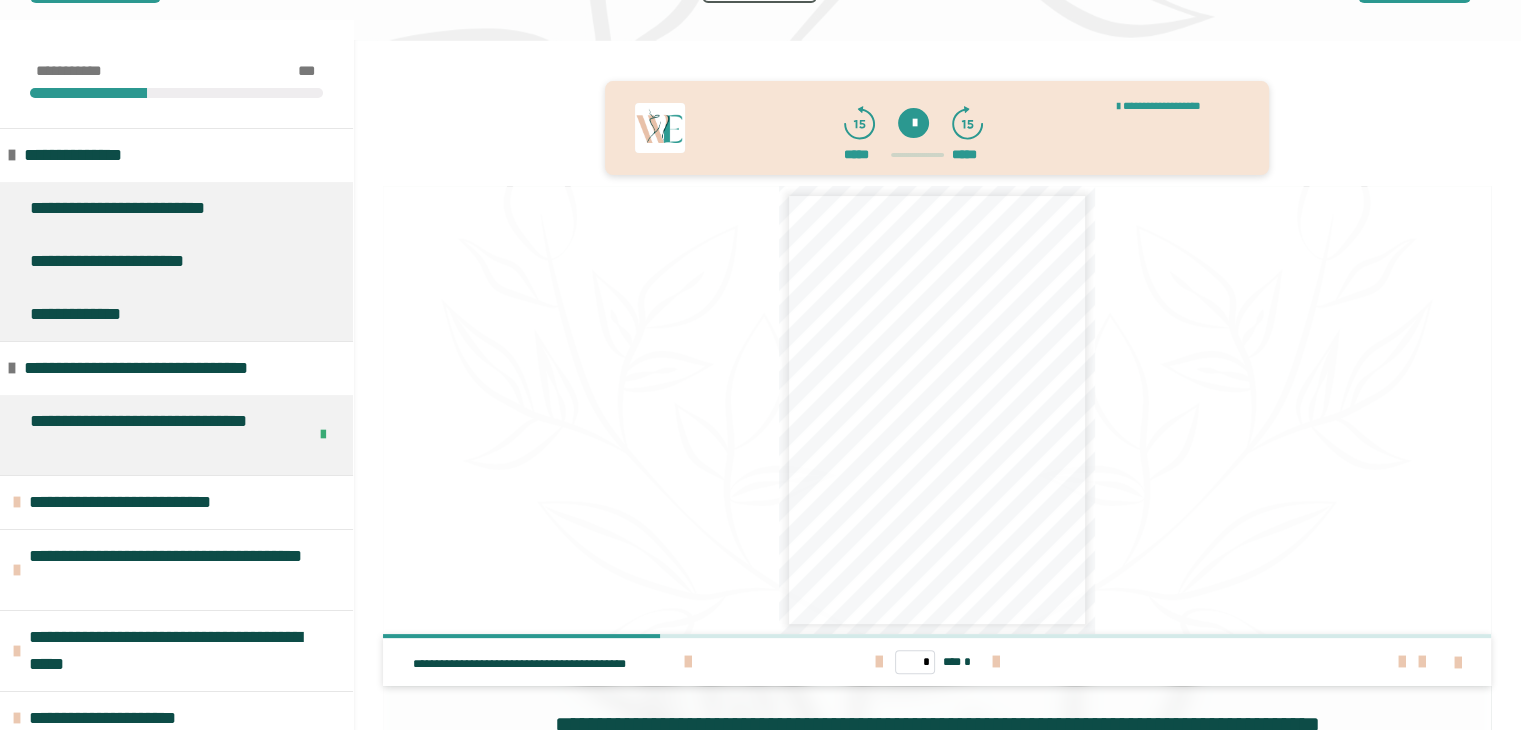 click at bounding box center [913, 123] 